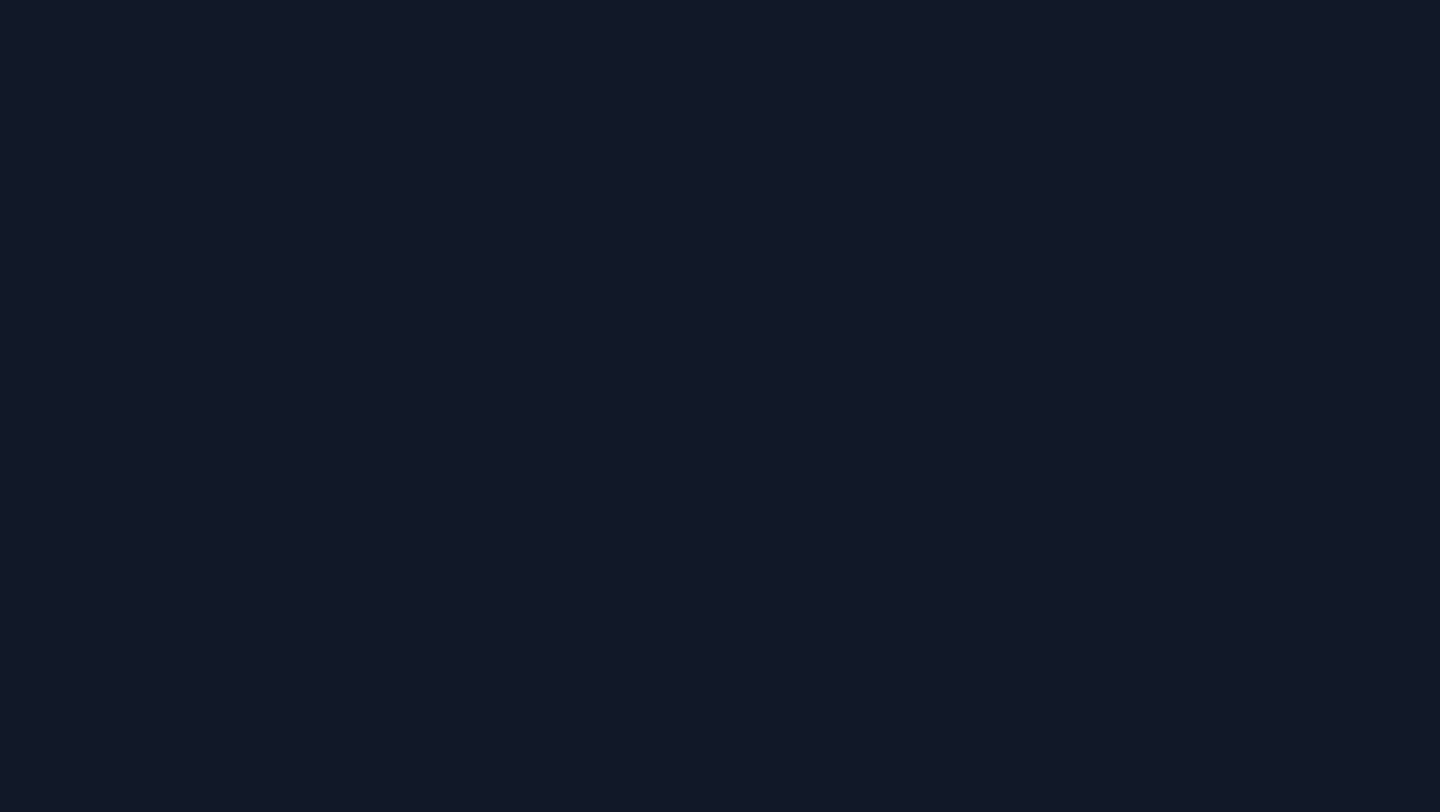 scroll, scrollTop: 0, scrollLeft: 0, axis: both 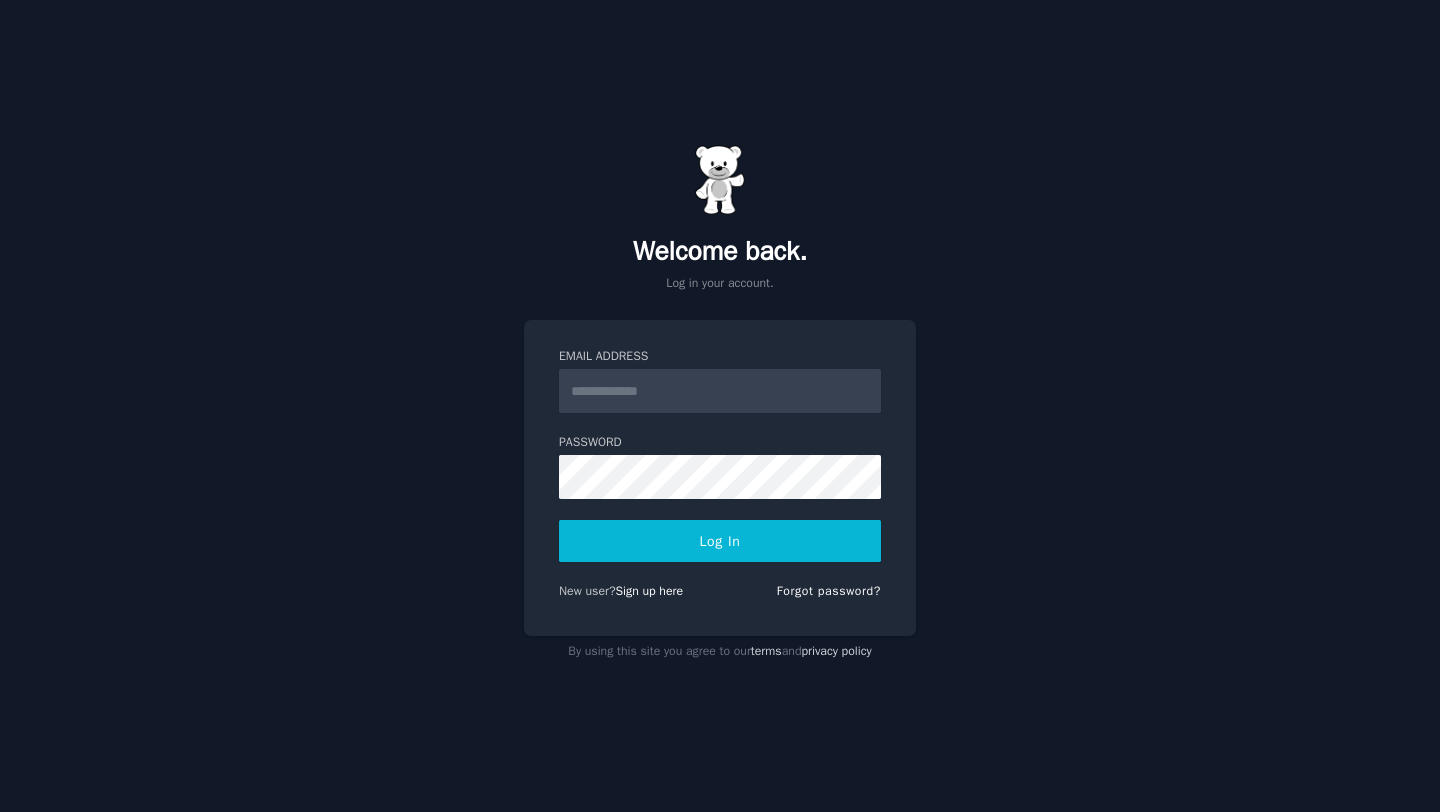 click on "Email Address" at bounding box center [720, 391] 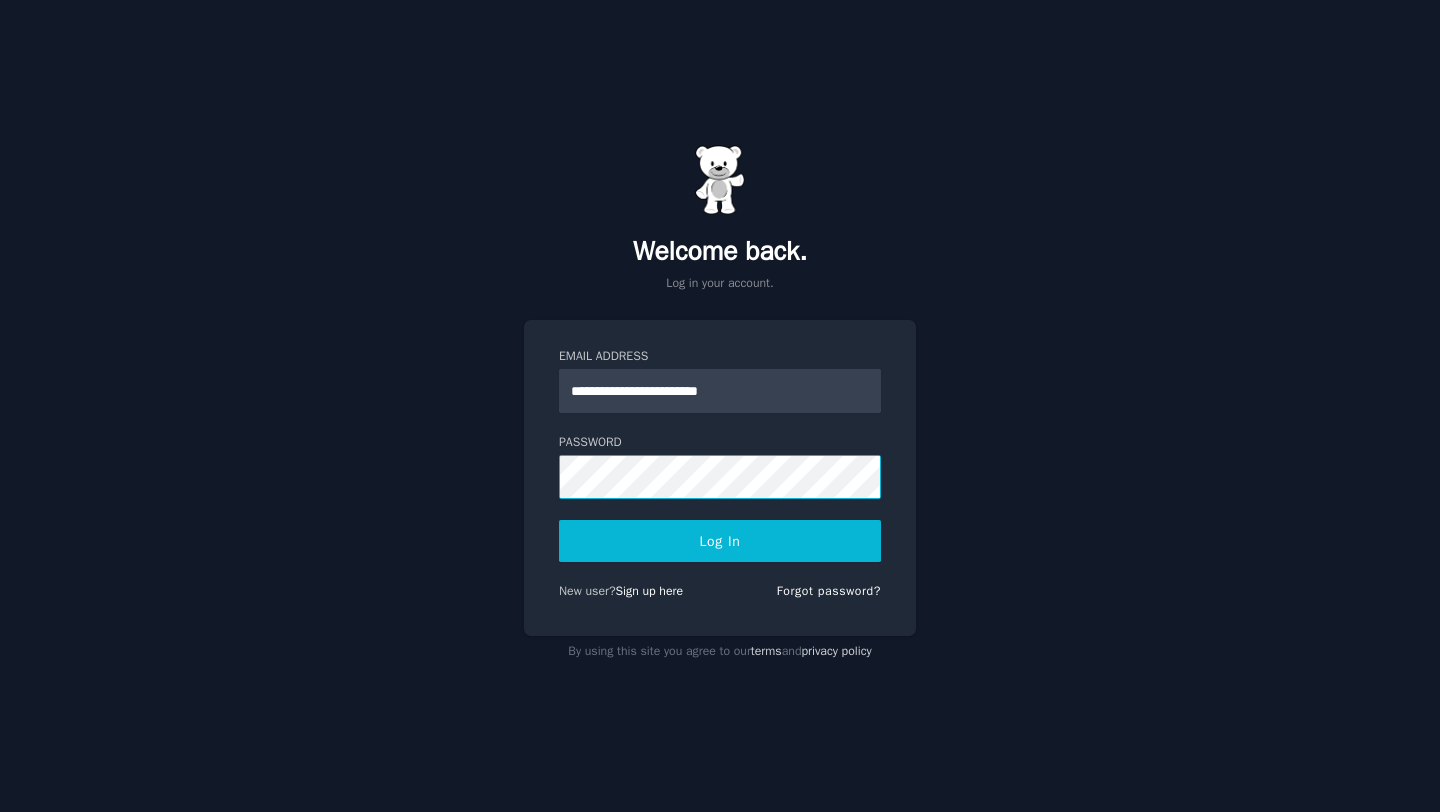 click on "Log In" at bounding box center (720, 541) 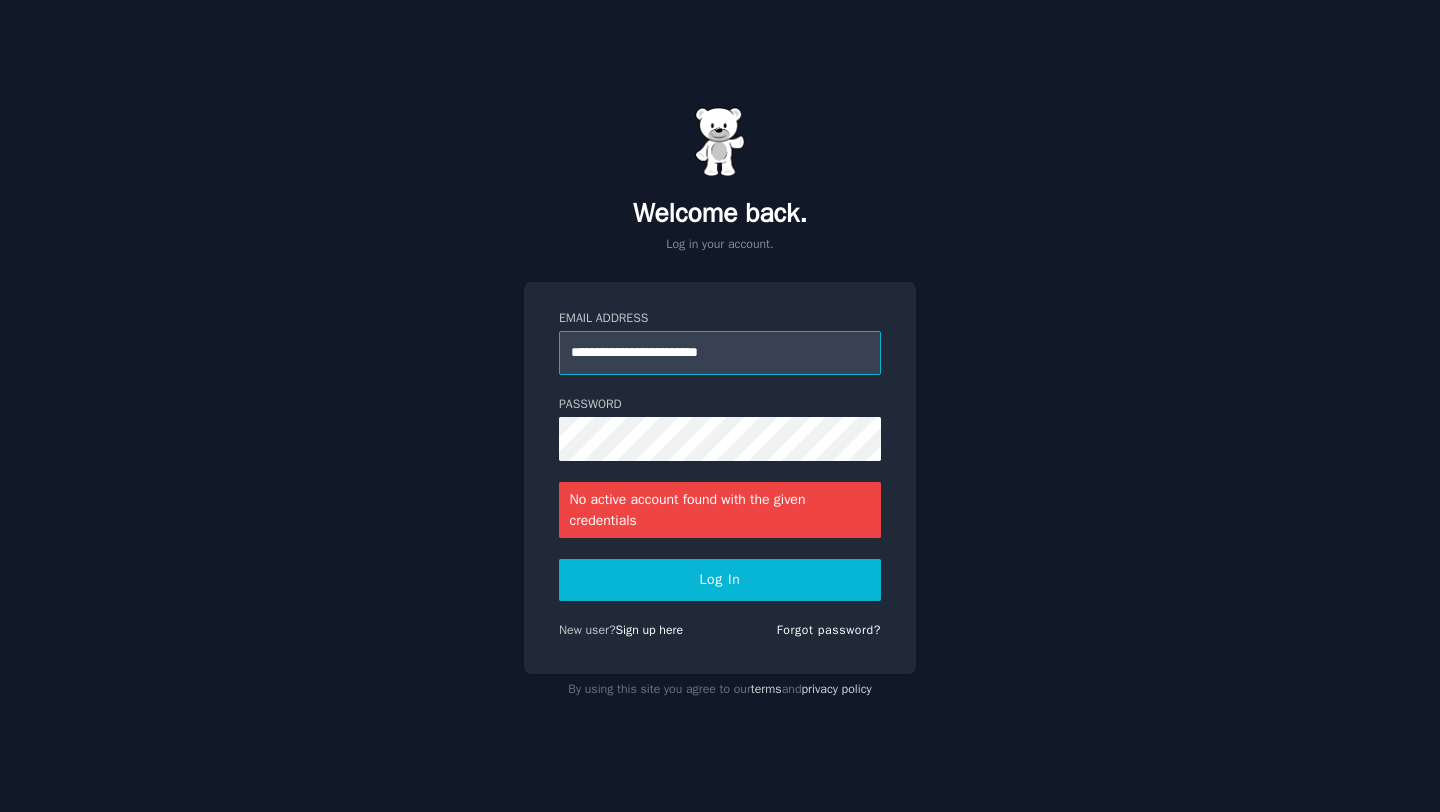 click on "**********" at bounding box center (720, 353) 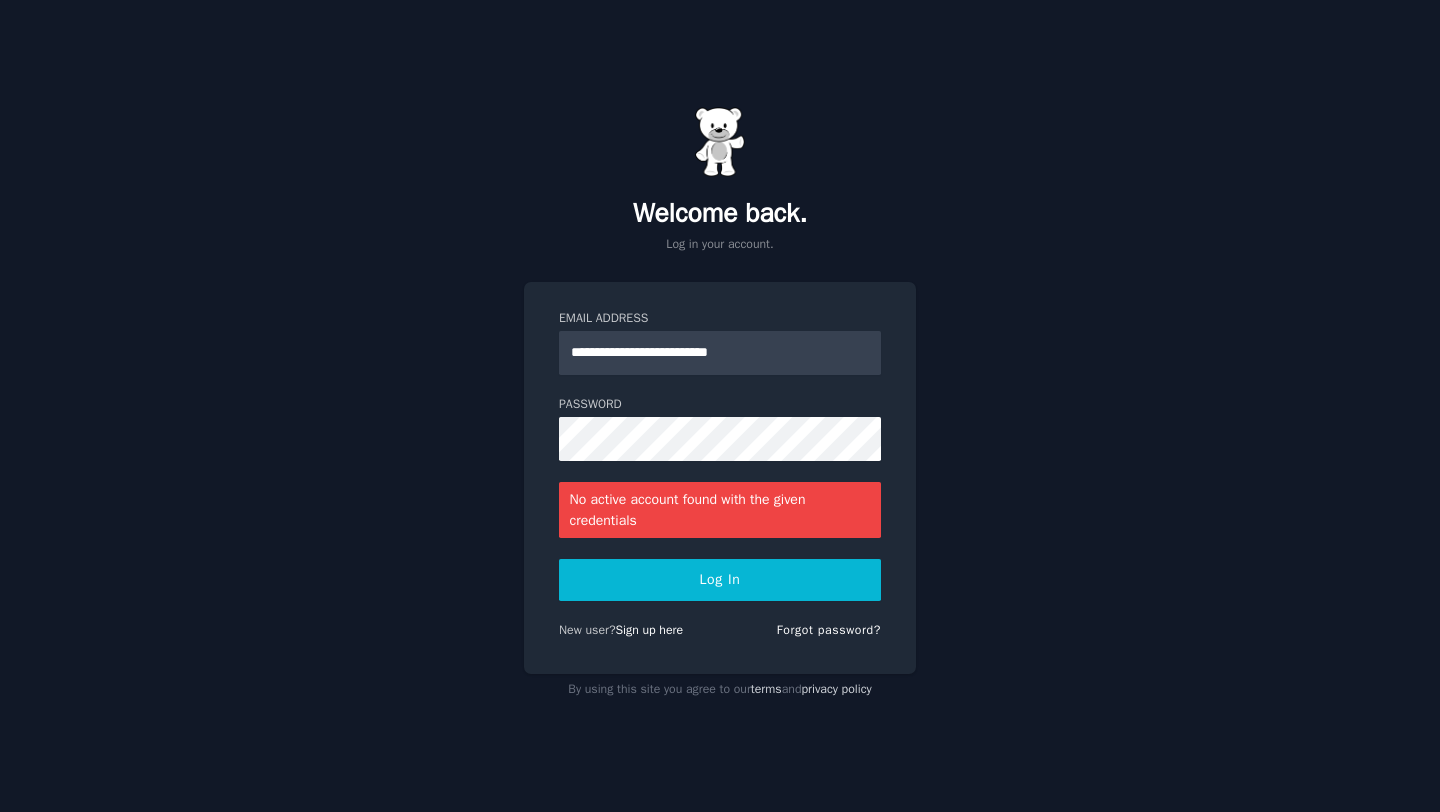 click on "Log In" at bounding box center [720, 580] 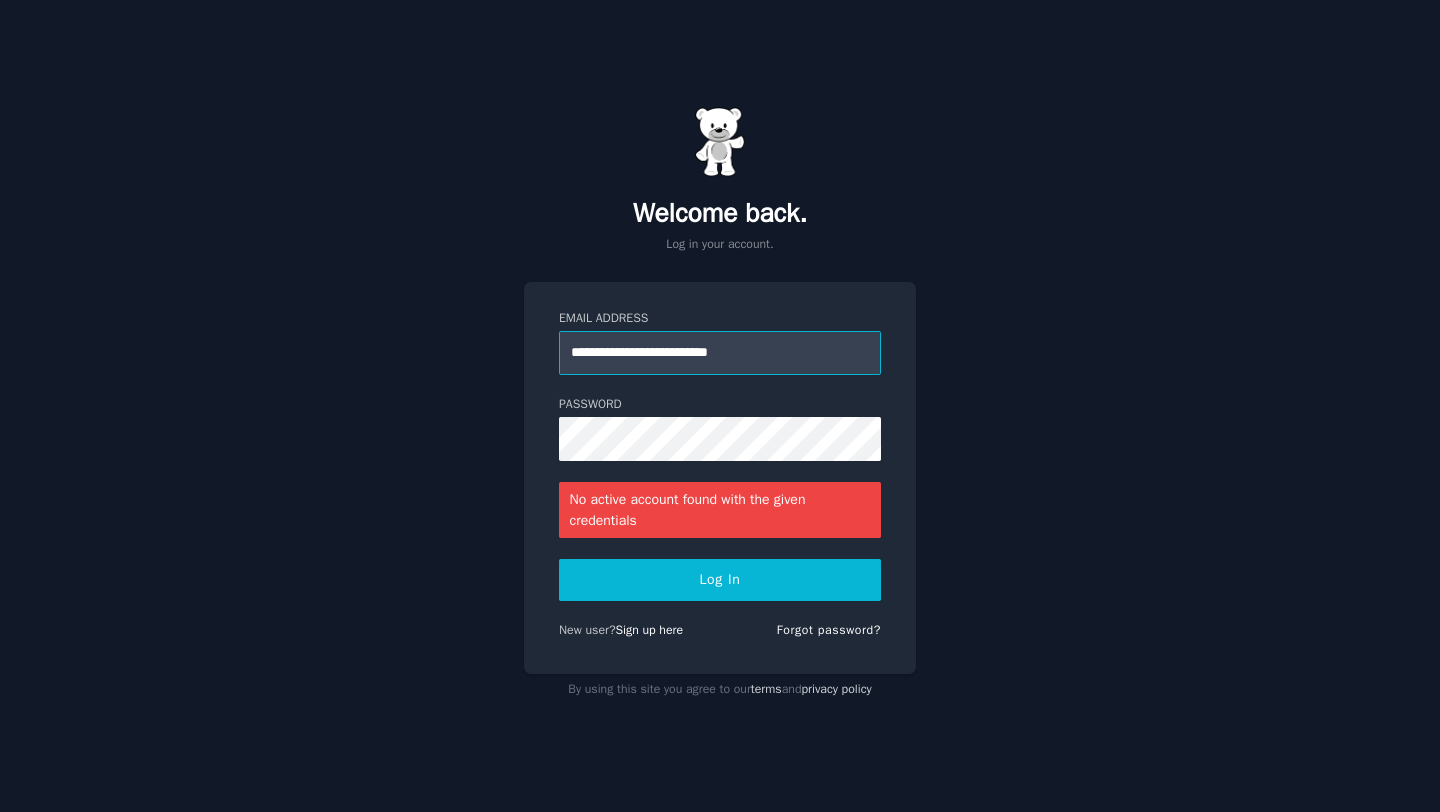 click on "**********" at bounding box center [720, 353] 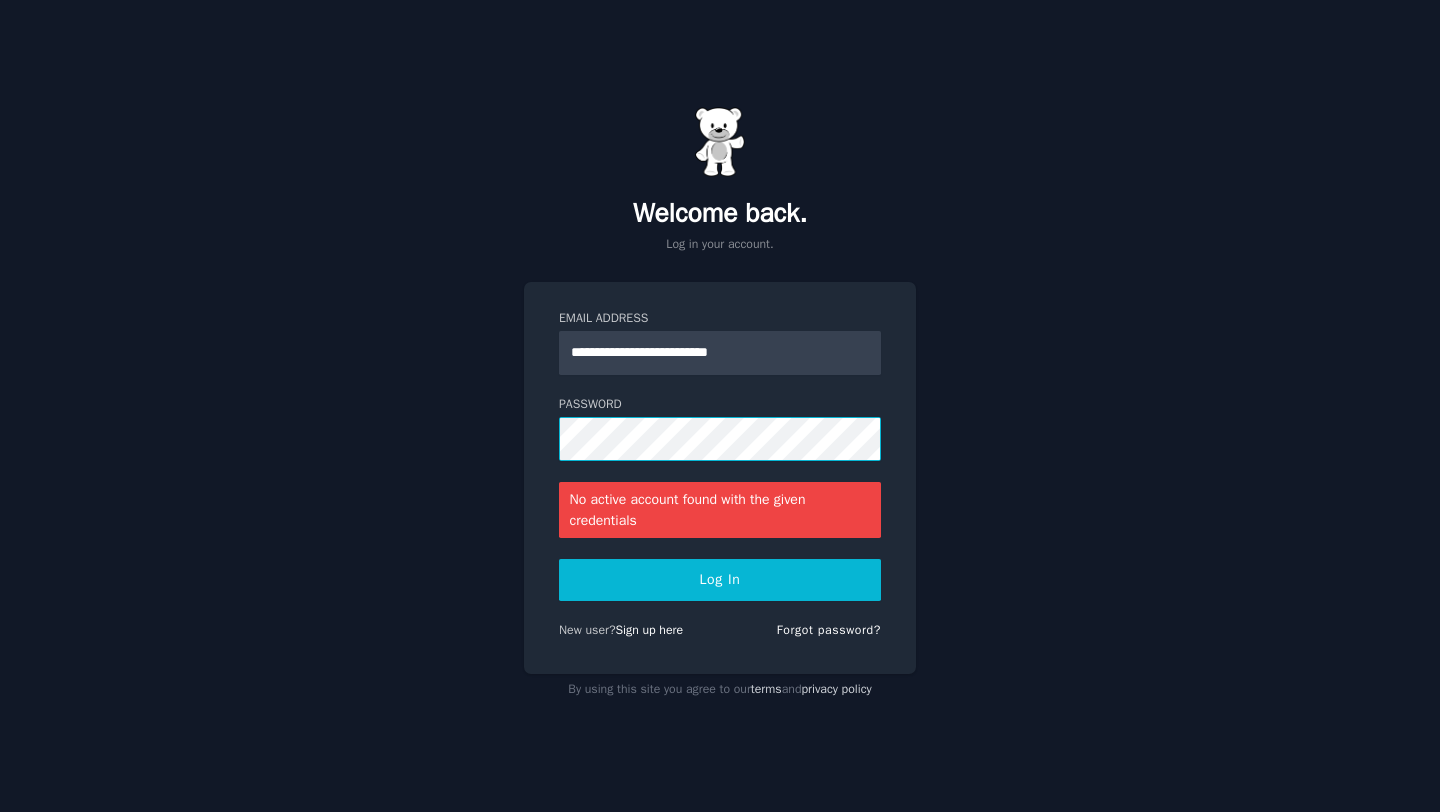 click on "Log In" at bounding box center (720, 580) 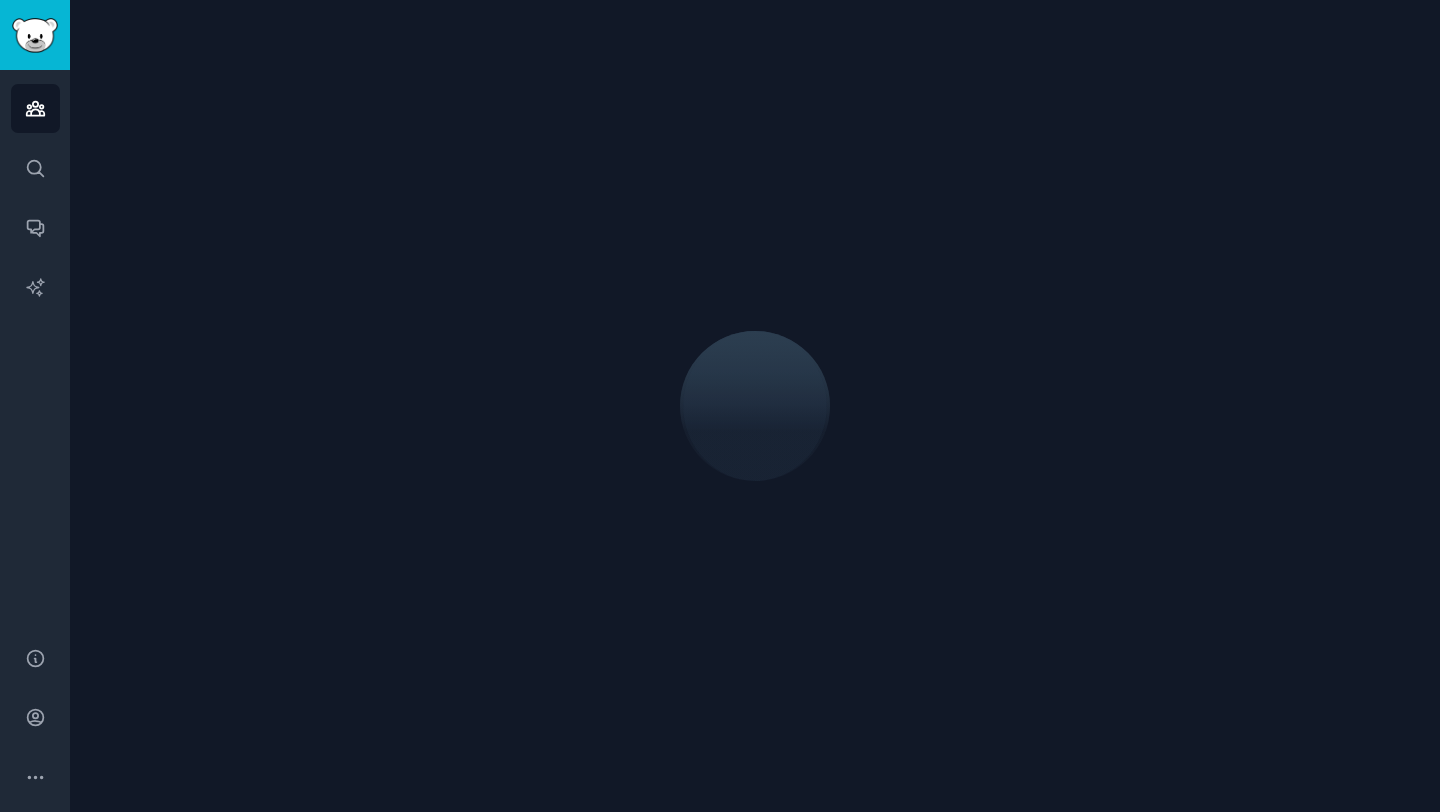 scroll, scrollTop: 0, scrollLeft: 0, axis: both 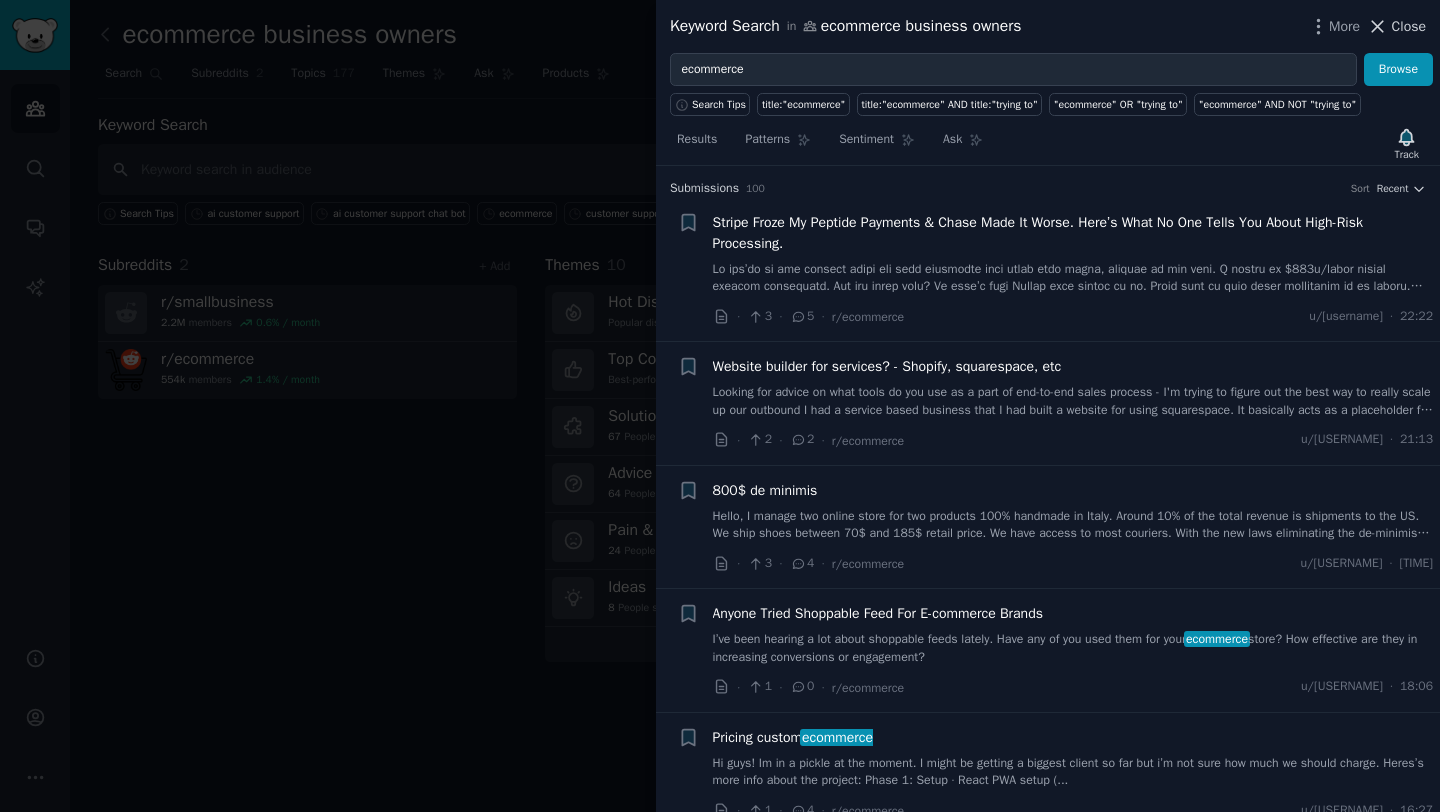 click on "Close" at bounding box center (1409, 26) 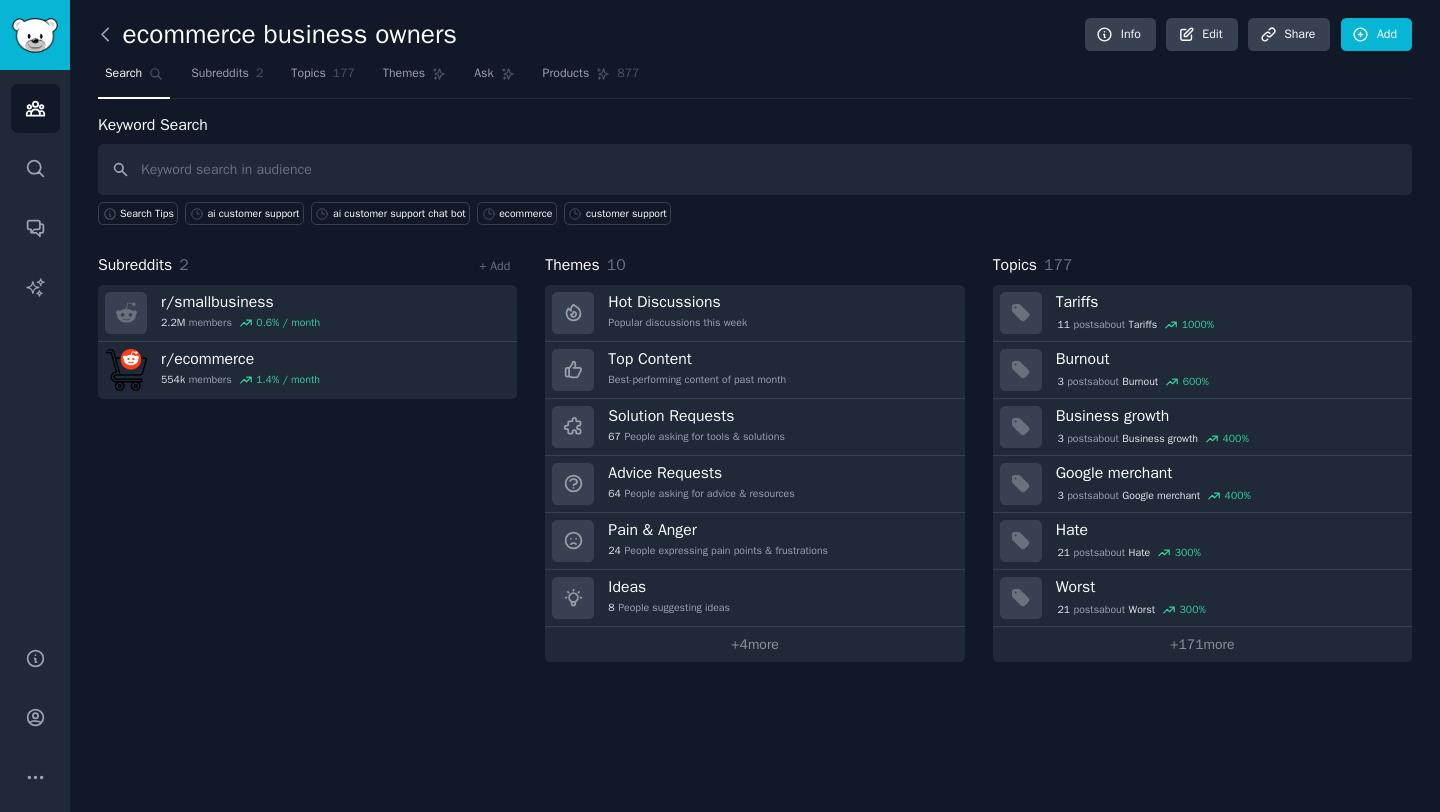 click 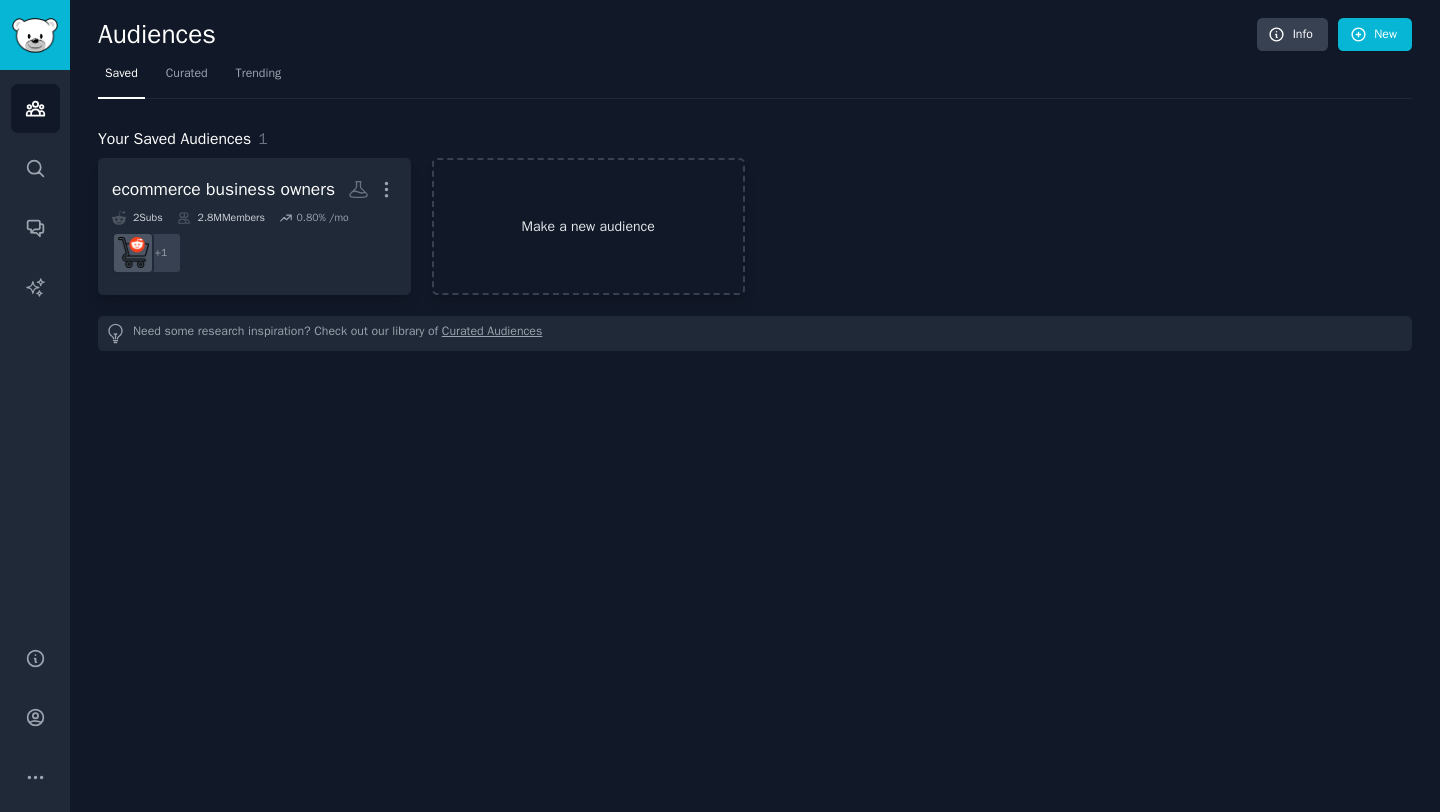 click on "Make a new audience" at bounding box center [588, 226] 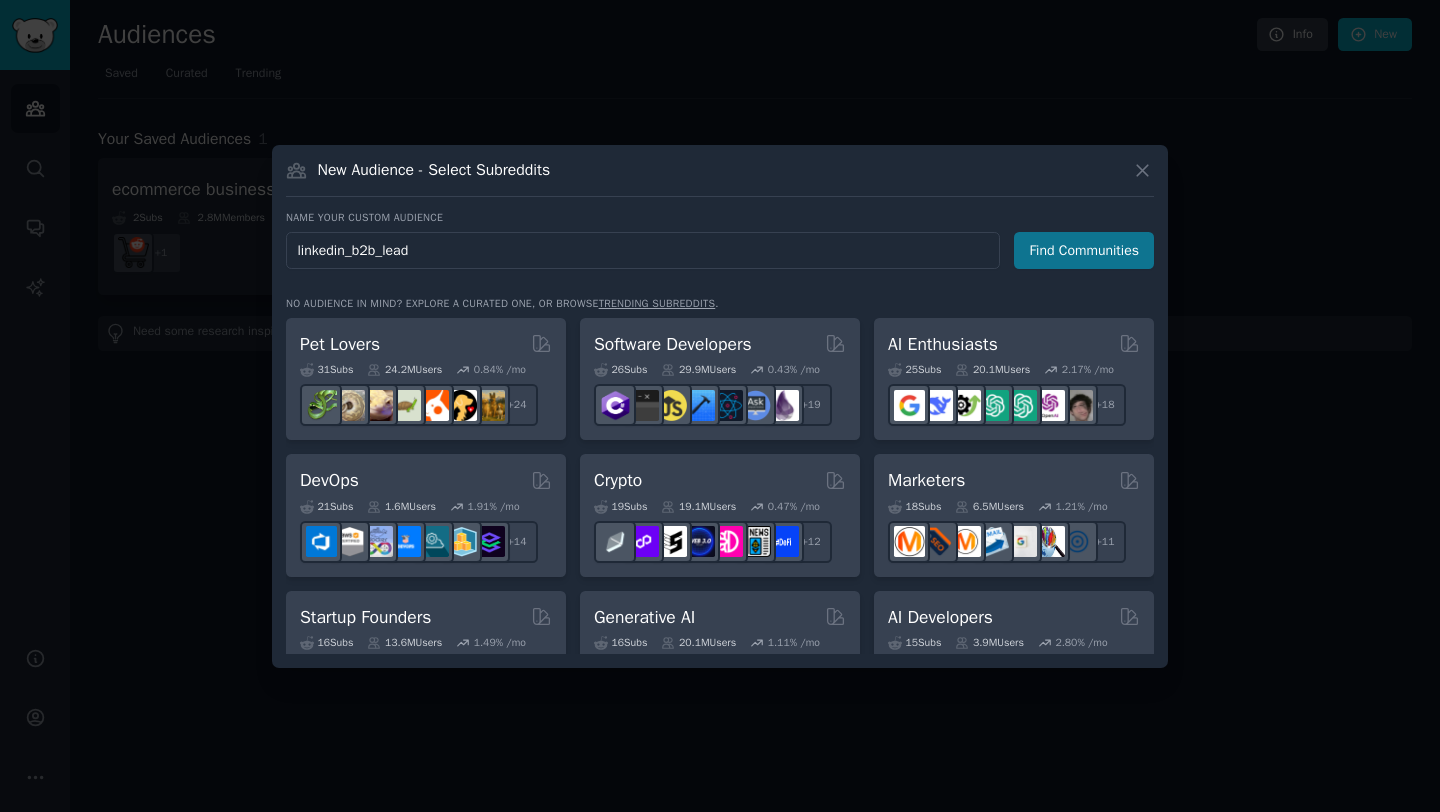 type on "linkedin_b2b_lead" 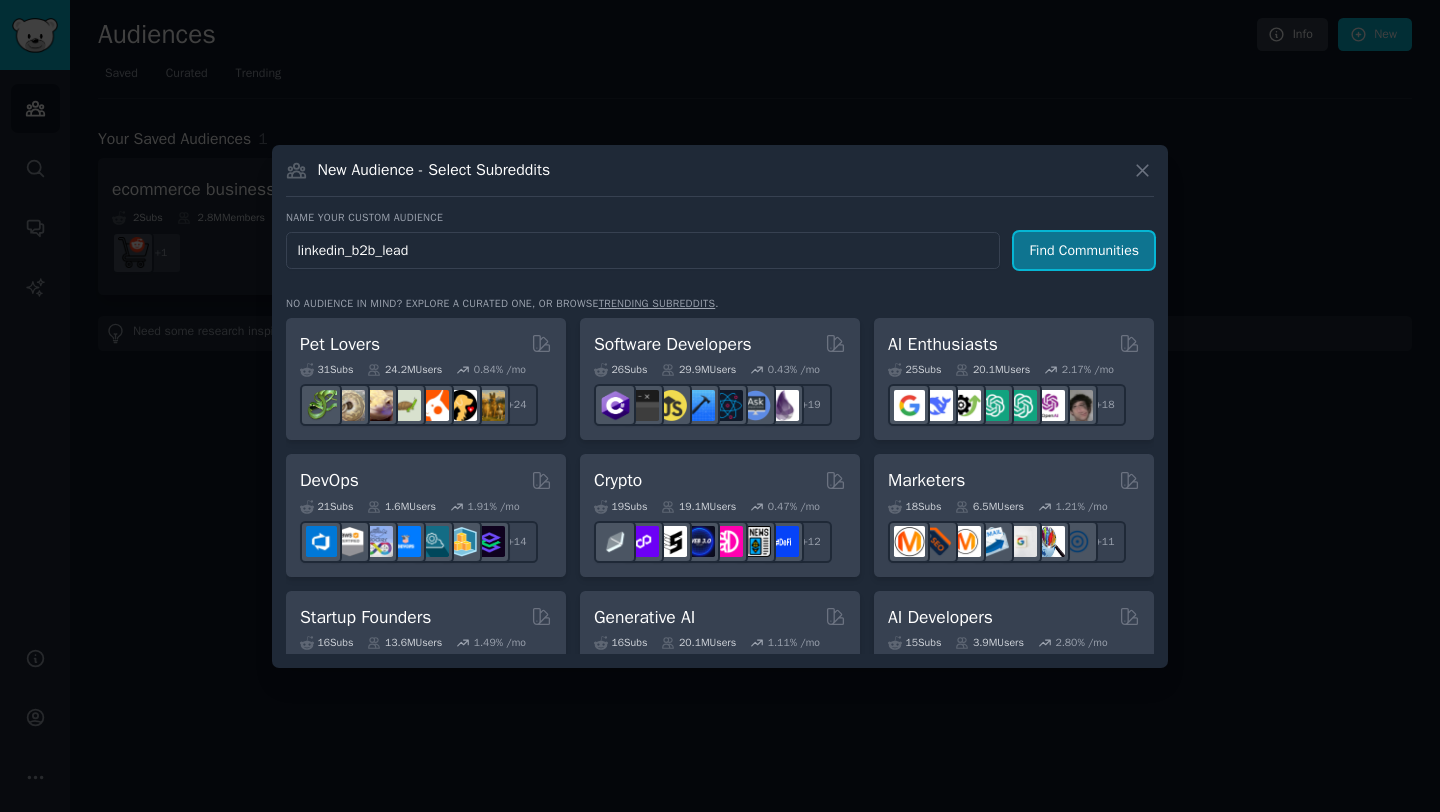 click on "Find Communities" at bounding box center (1084, 250) 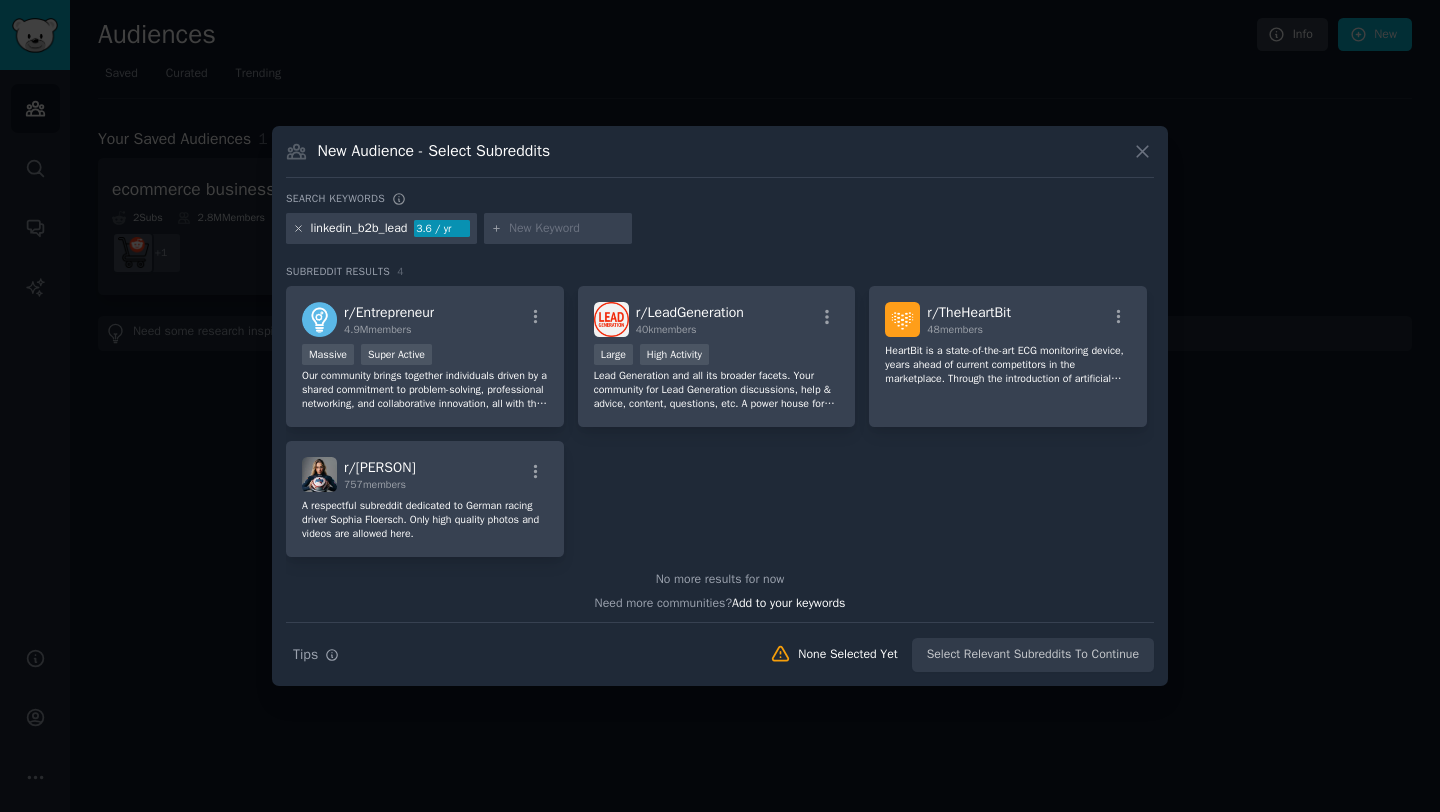 click 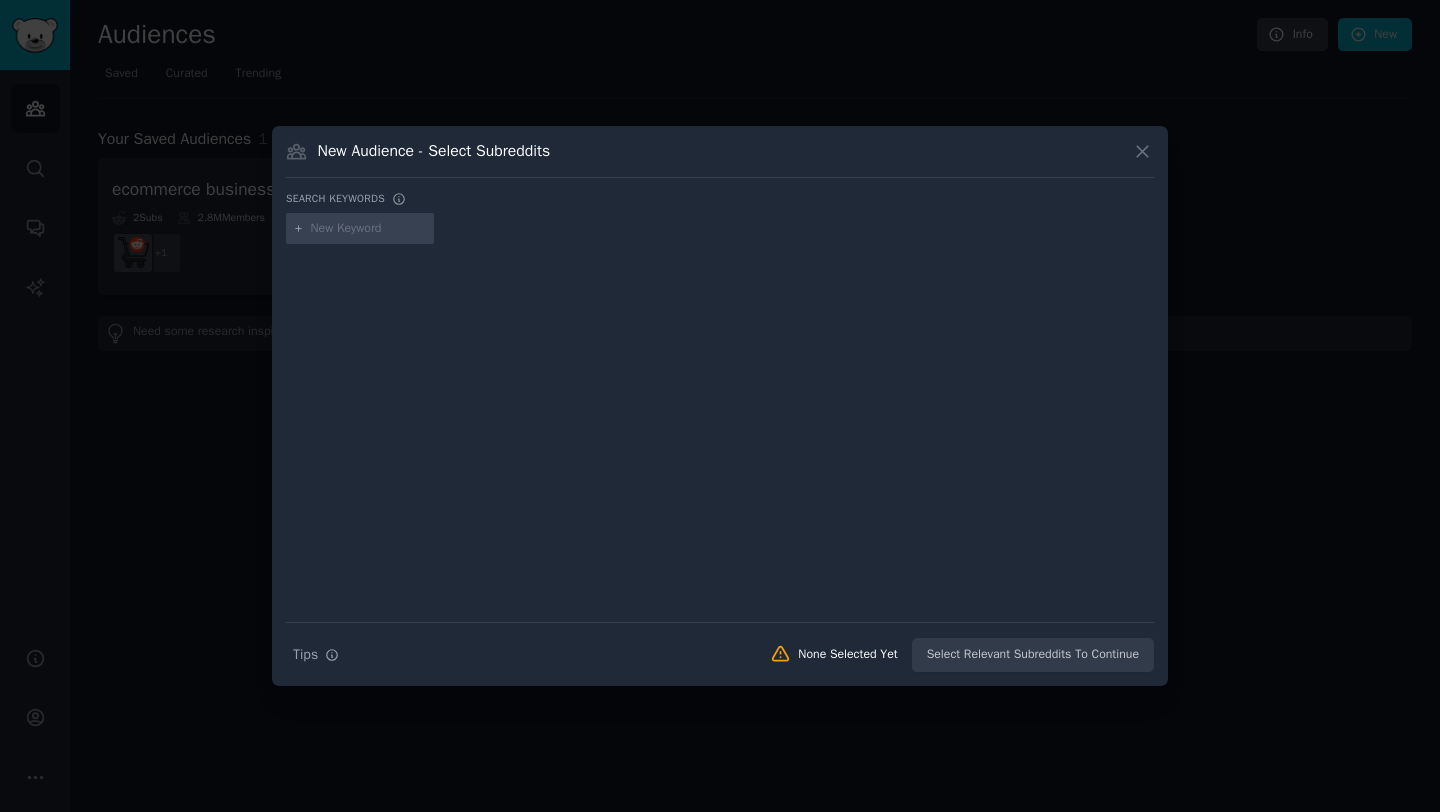 click at bounding box center [369, 229] 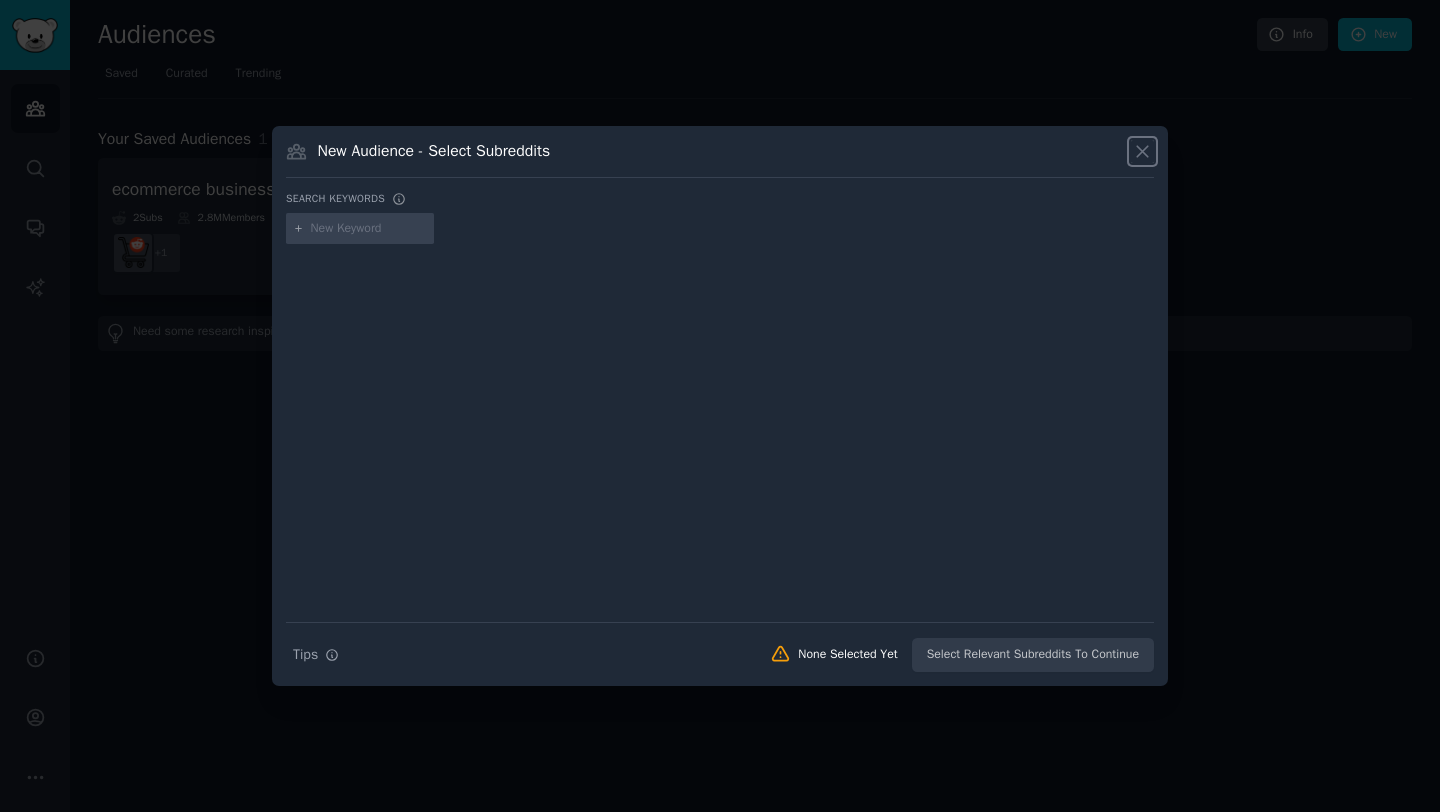 click 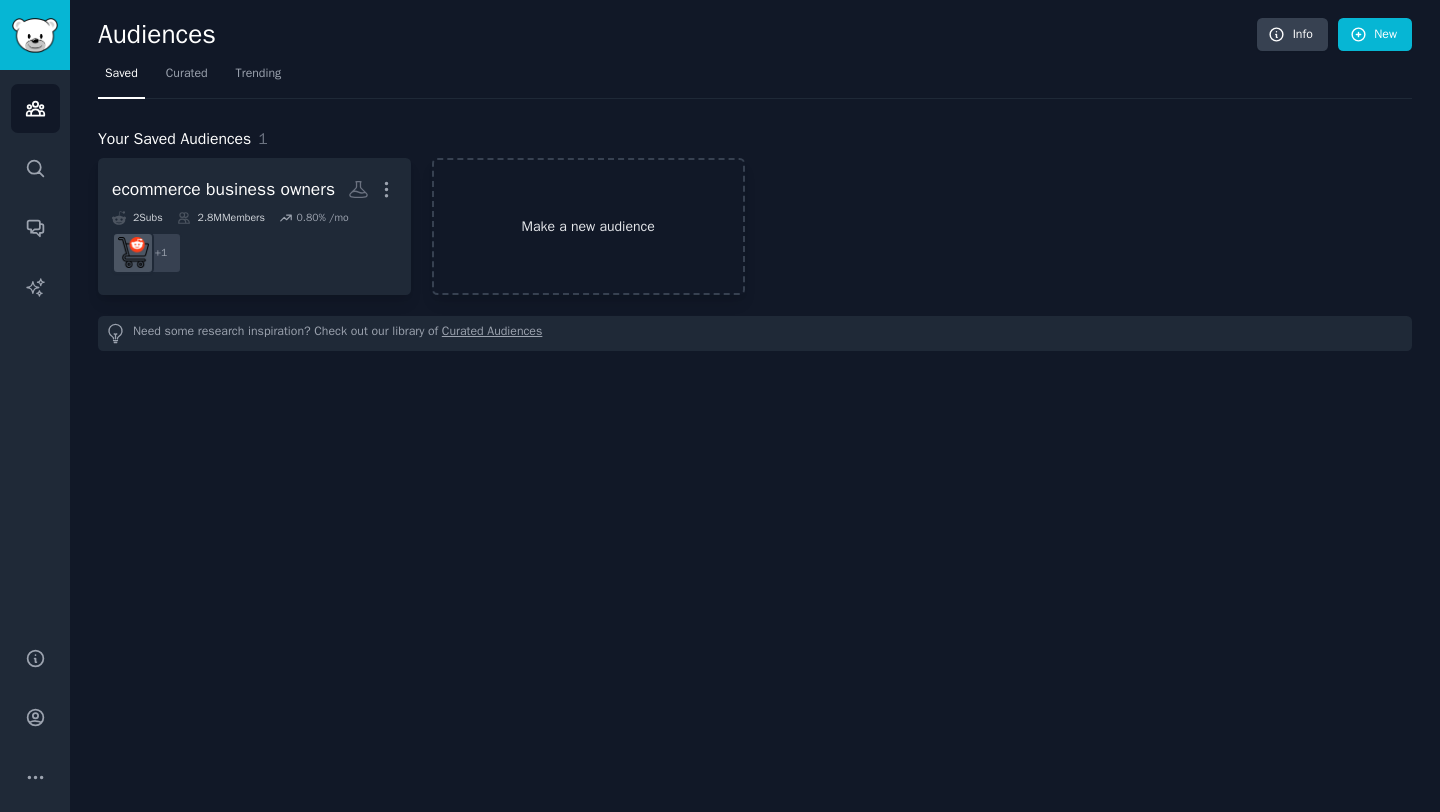 click on "Make a new audience" at bounding box center (588, 226) 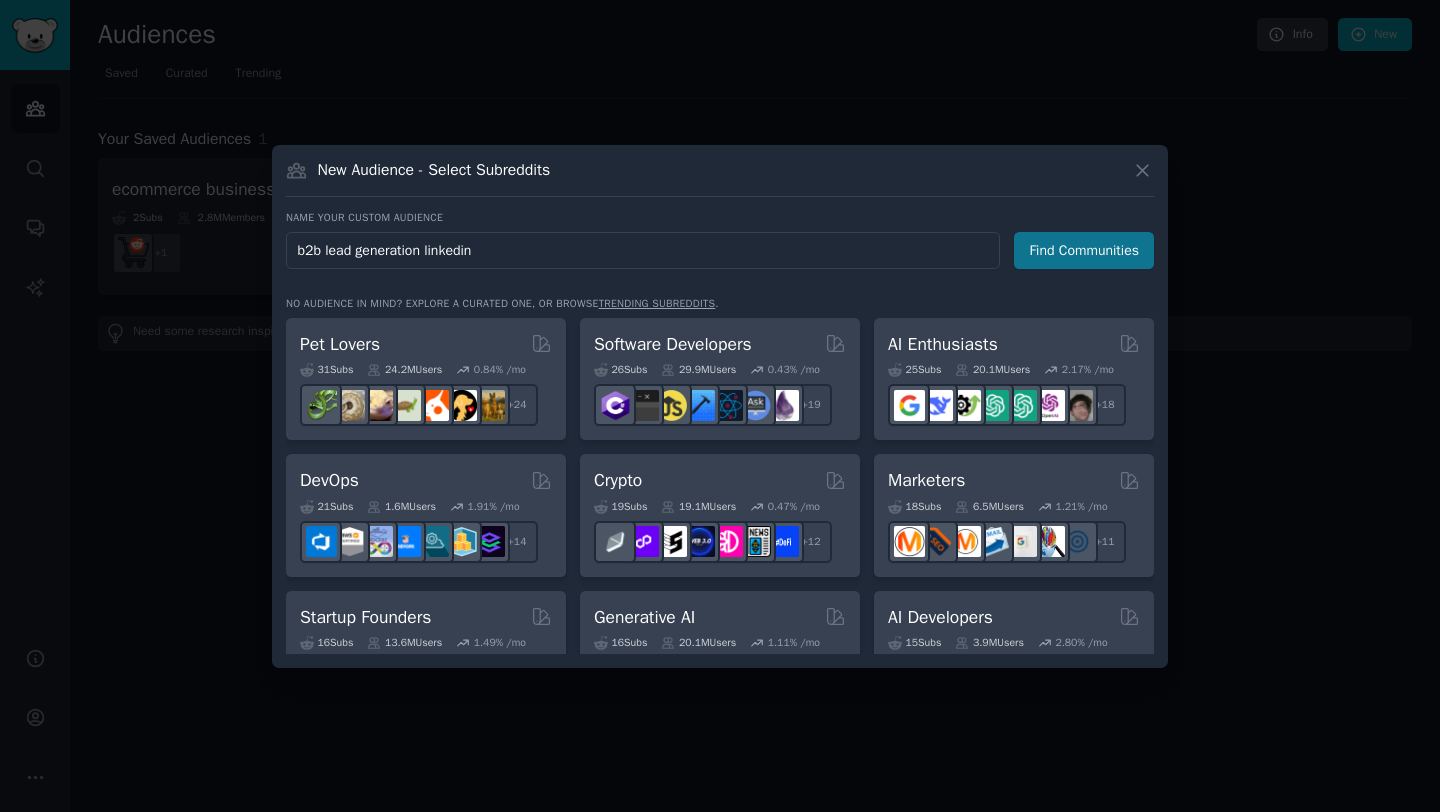 type on "b2b lead generation linkedin" 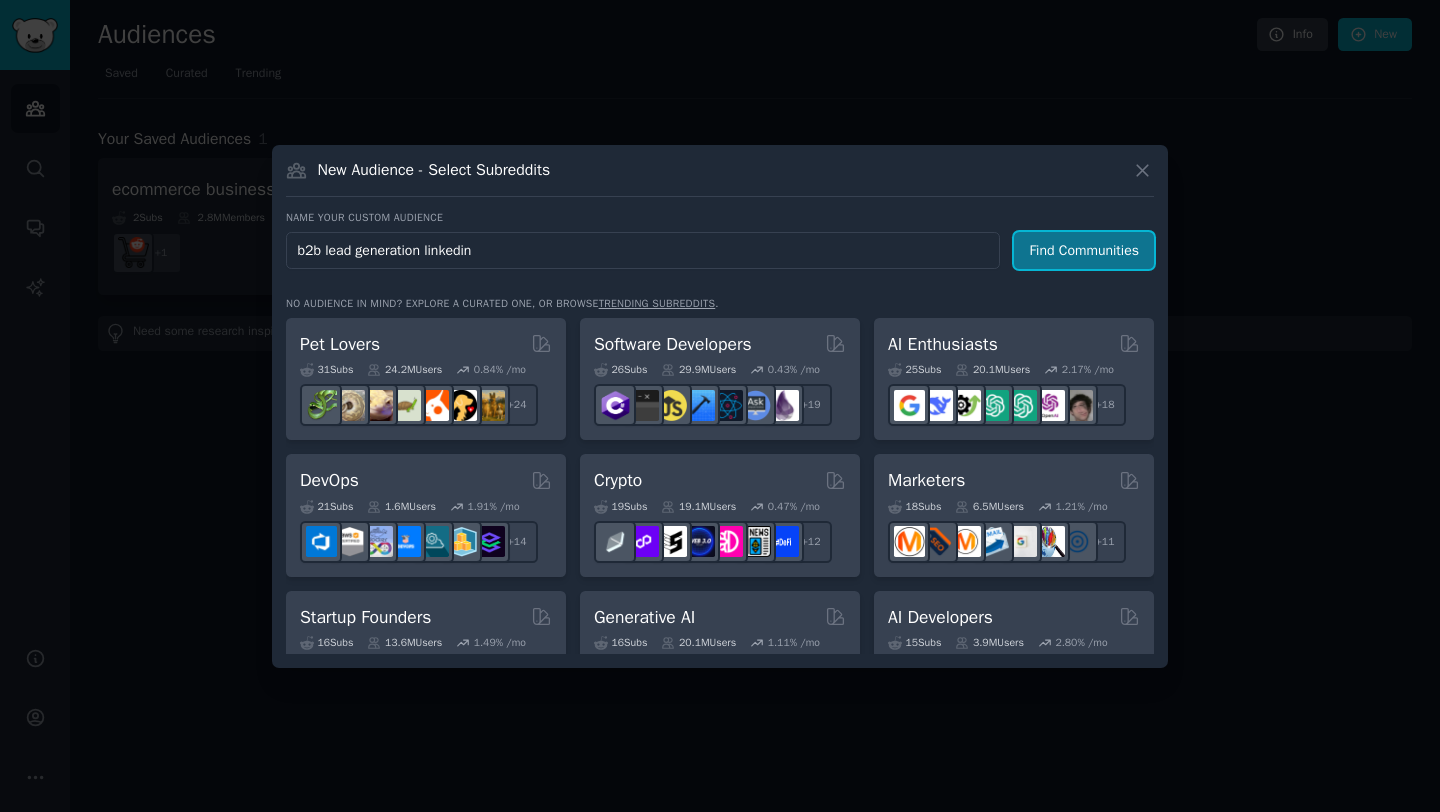 click on "Find Communities" at bounding box center (1084, 250) 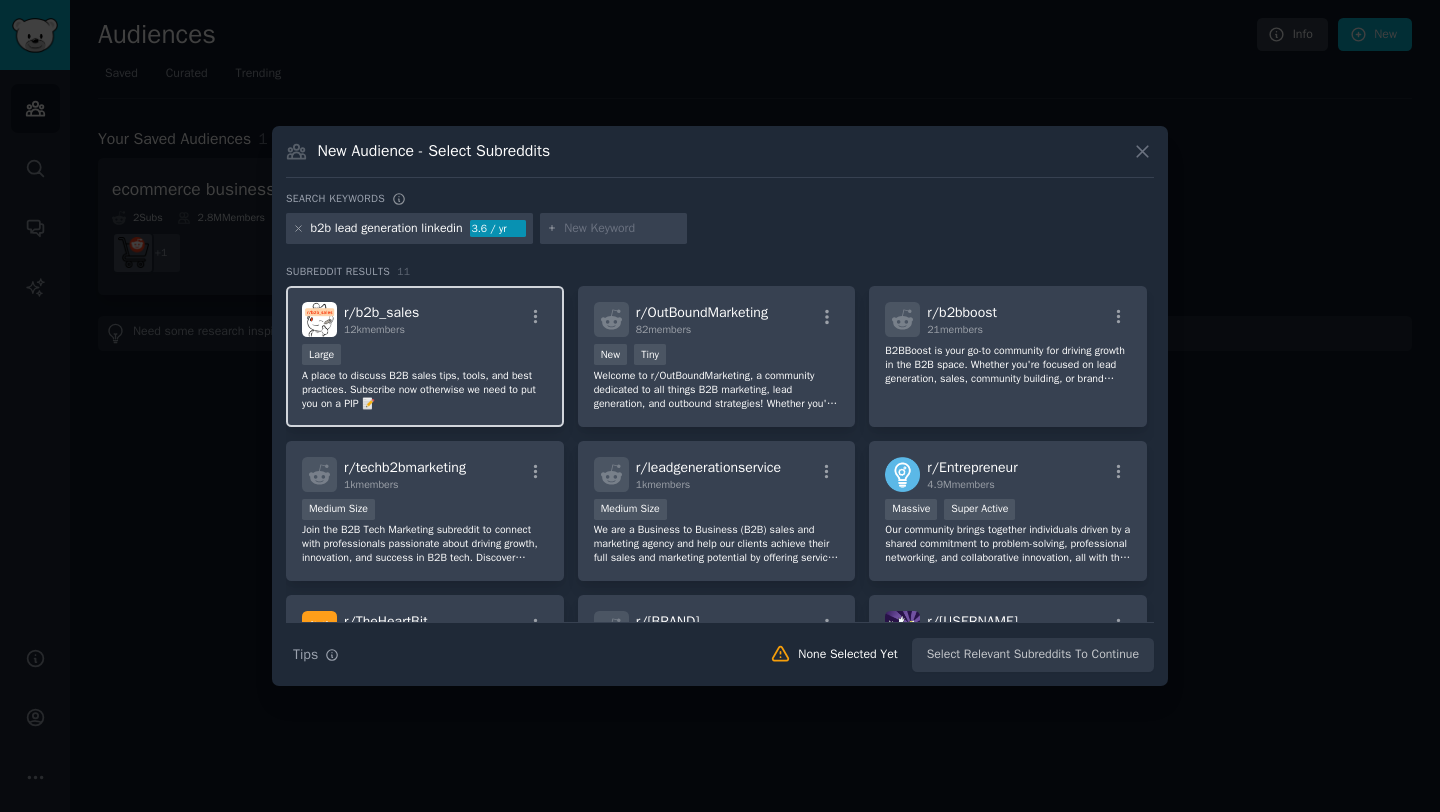 click on "Large" at bounding box center (425, 356) 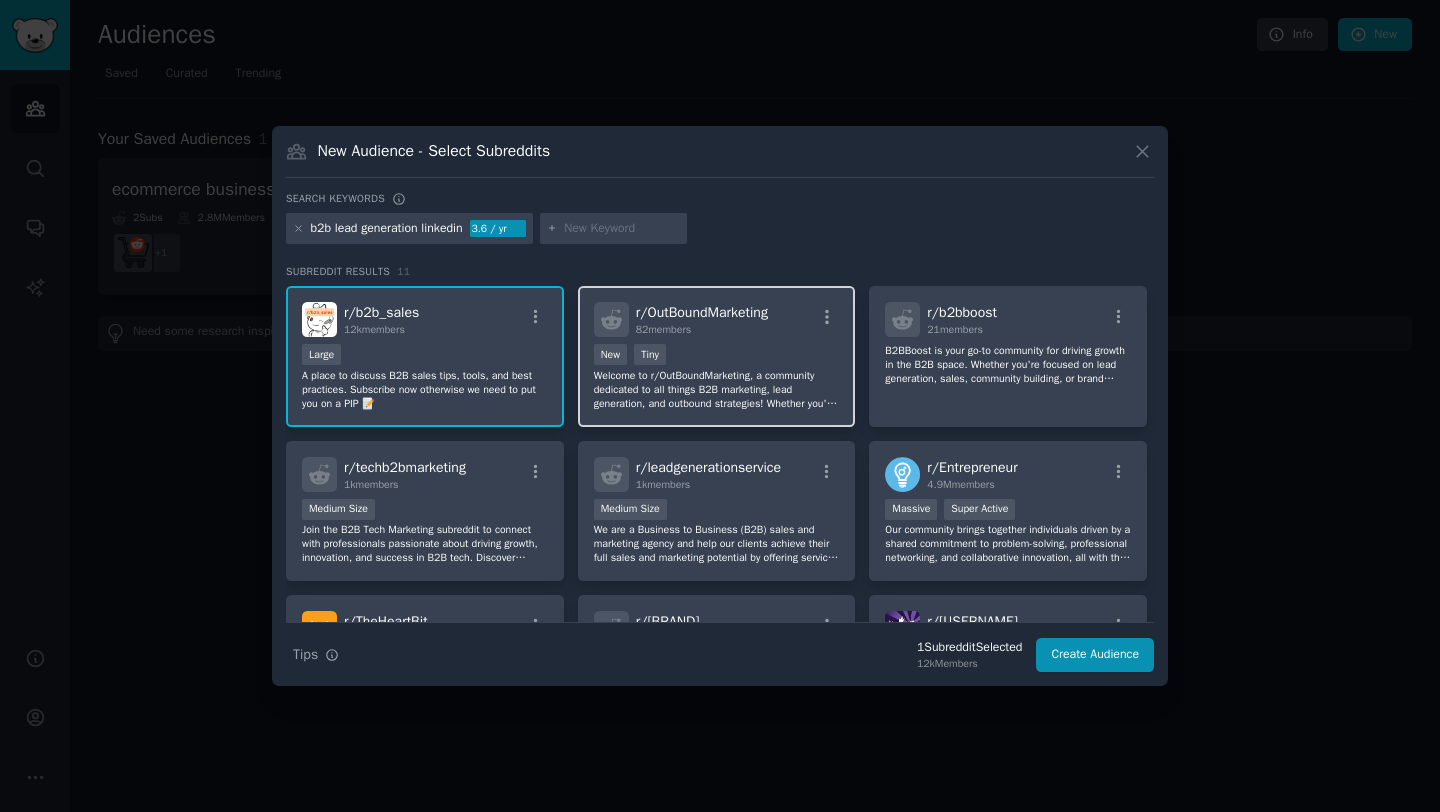 click on "< 100 members New Tiny" at bounding box center (717, 356) 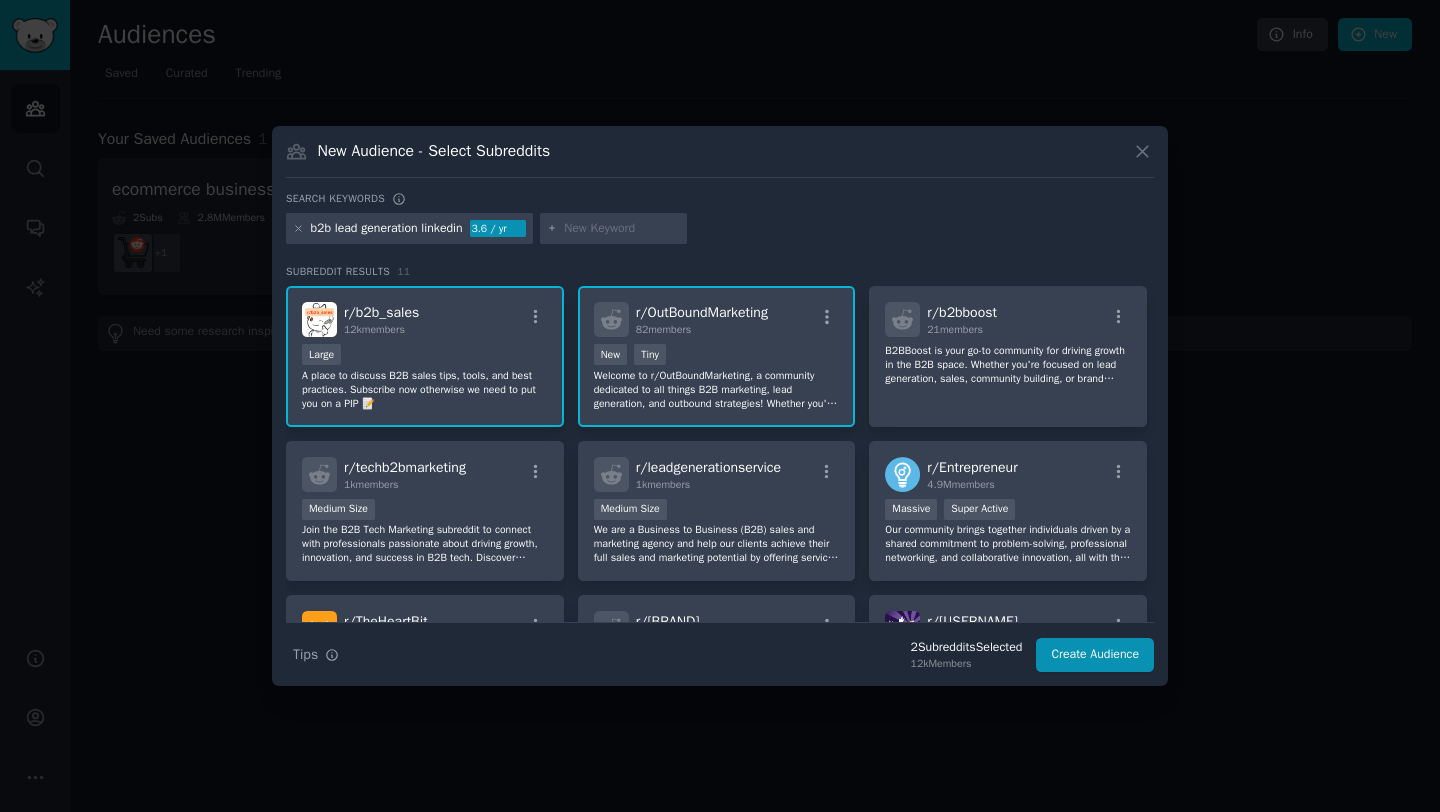 scroll, scrollTop: 50, scrollLeft: 0, axis: vertical 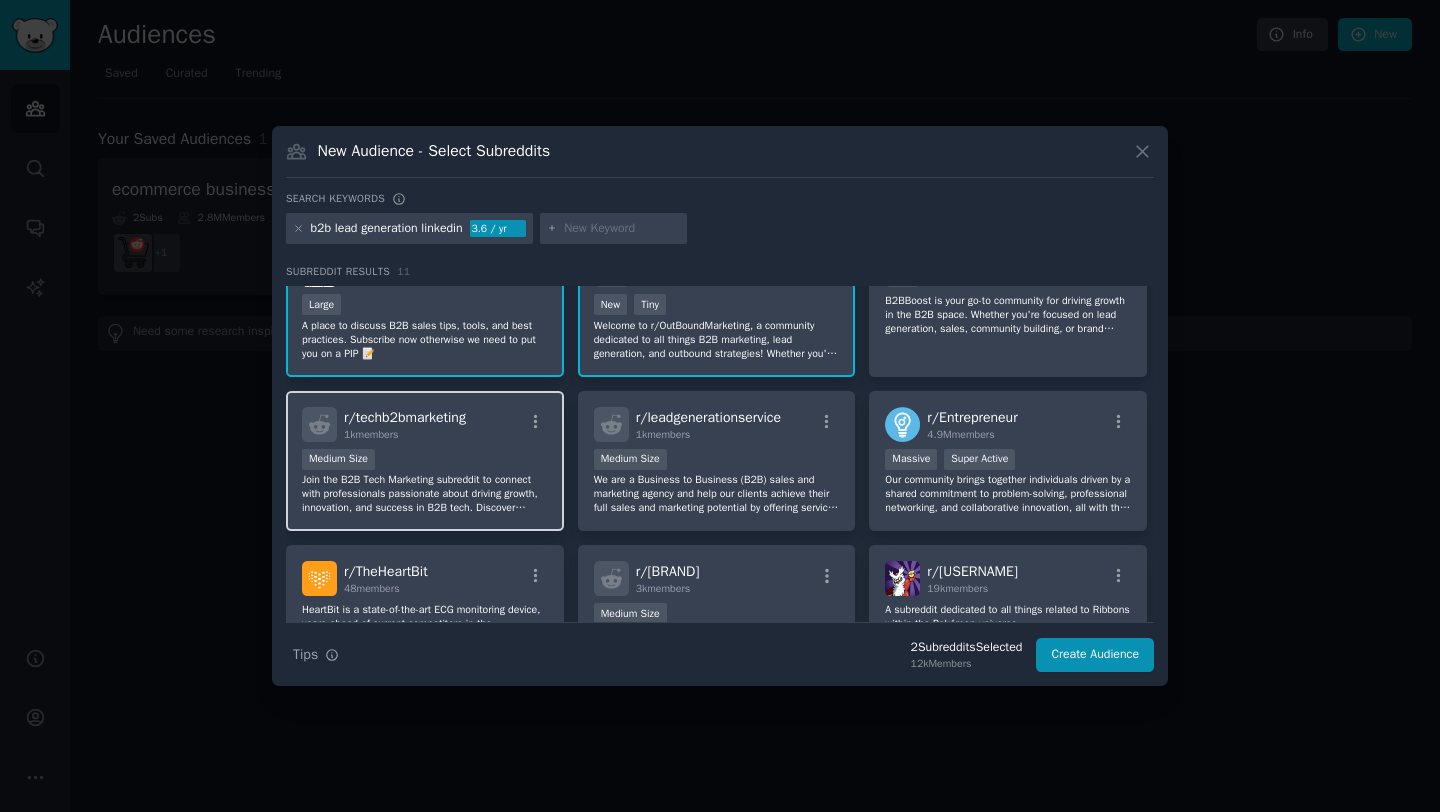 click on "Medium Size" at bounding box center [425, 461] 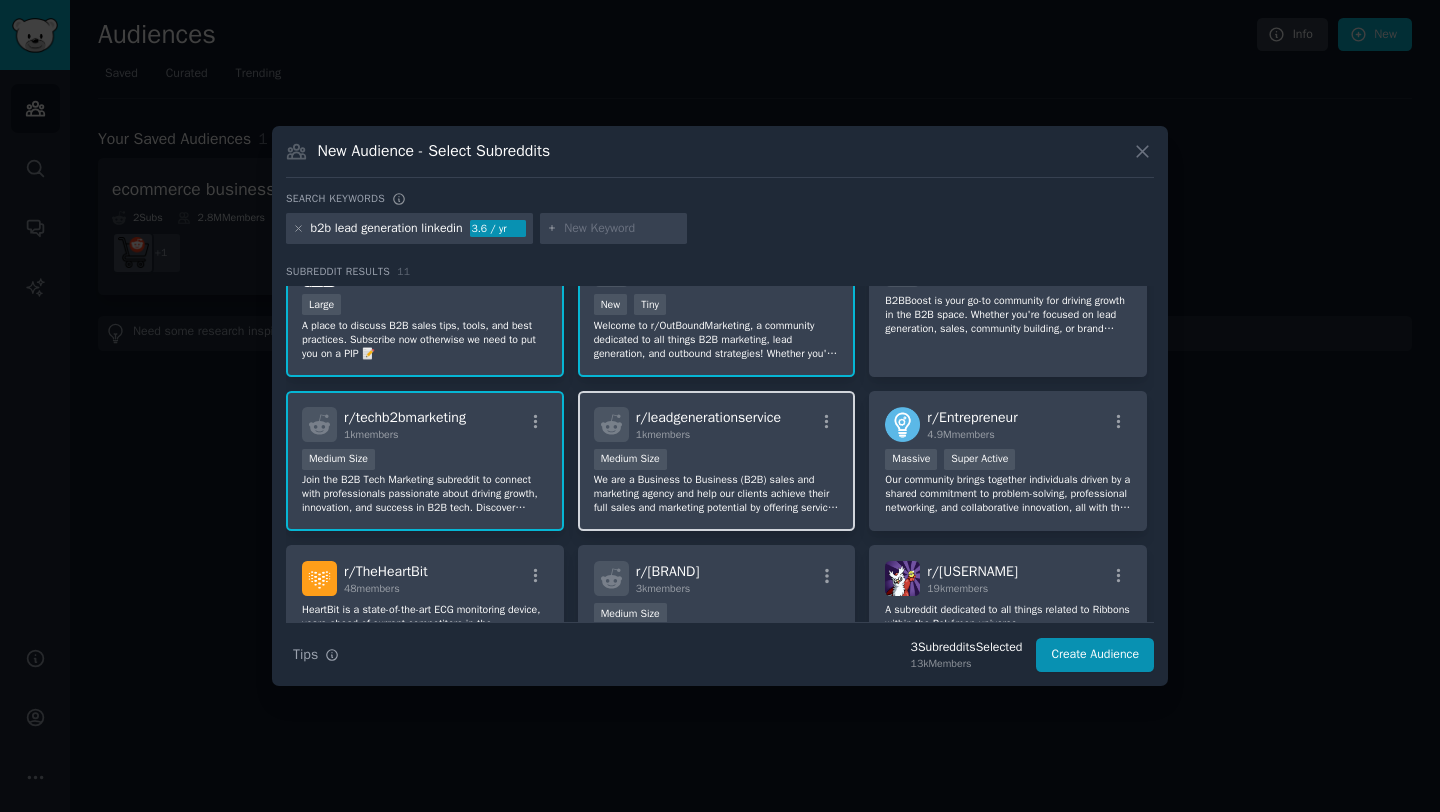 scroll, scrollTop: 0, scrollLeft: 0, axis: both 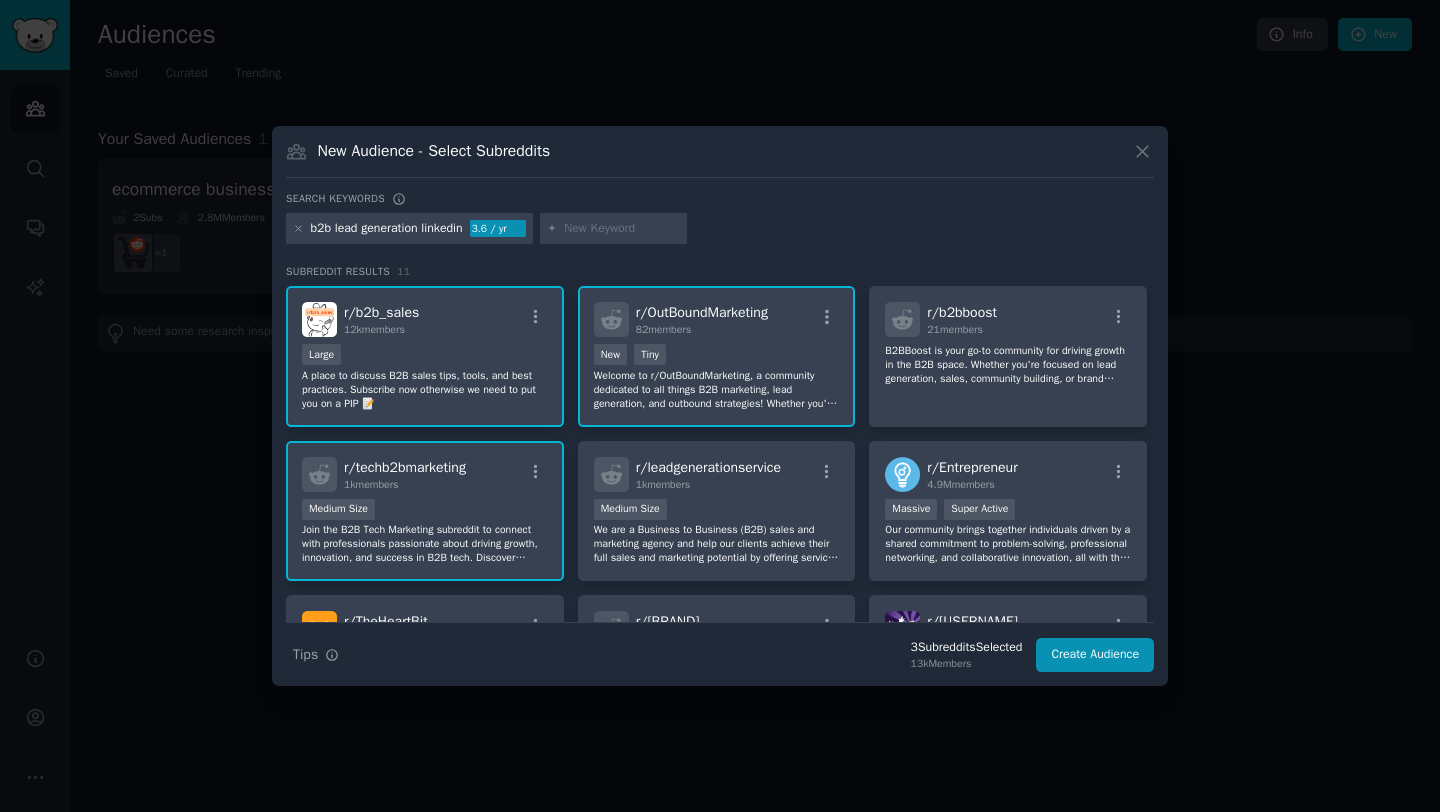 click on "< 100 members New Tiny" at bounding box center (717, 356) 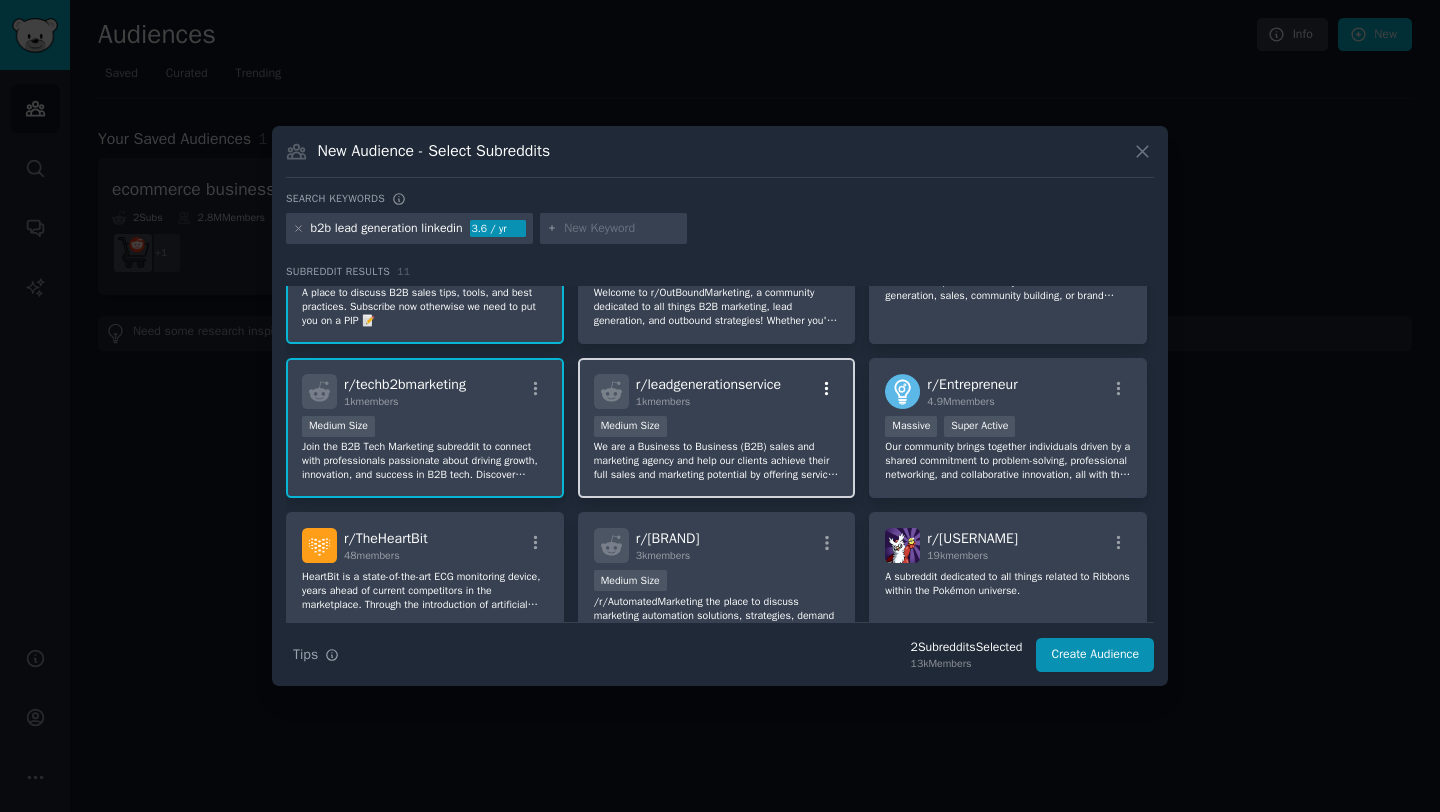 scroll, scrollTop: 84, scrollLeft: 0, axis: vertical 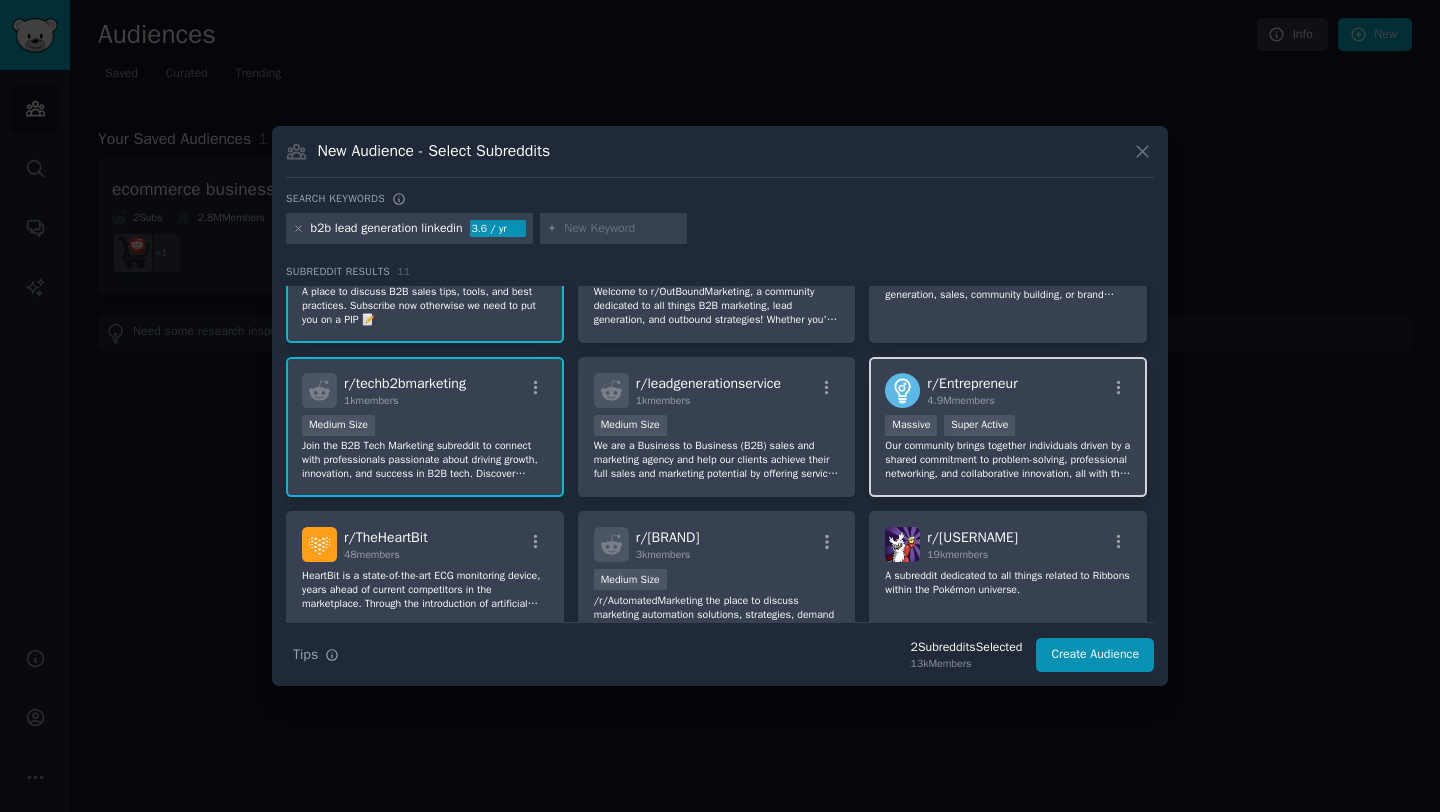 click on "Massive Super Active" at bounding box center (1008, 427) 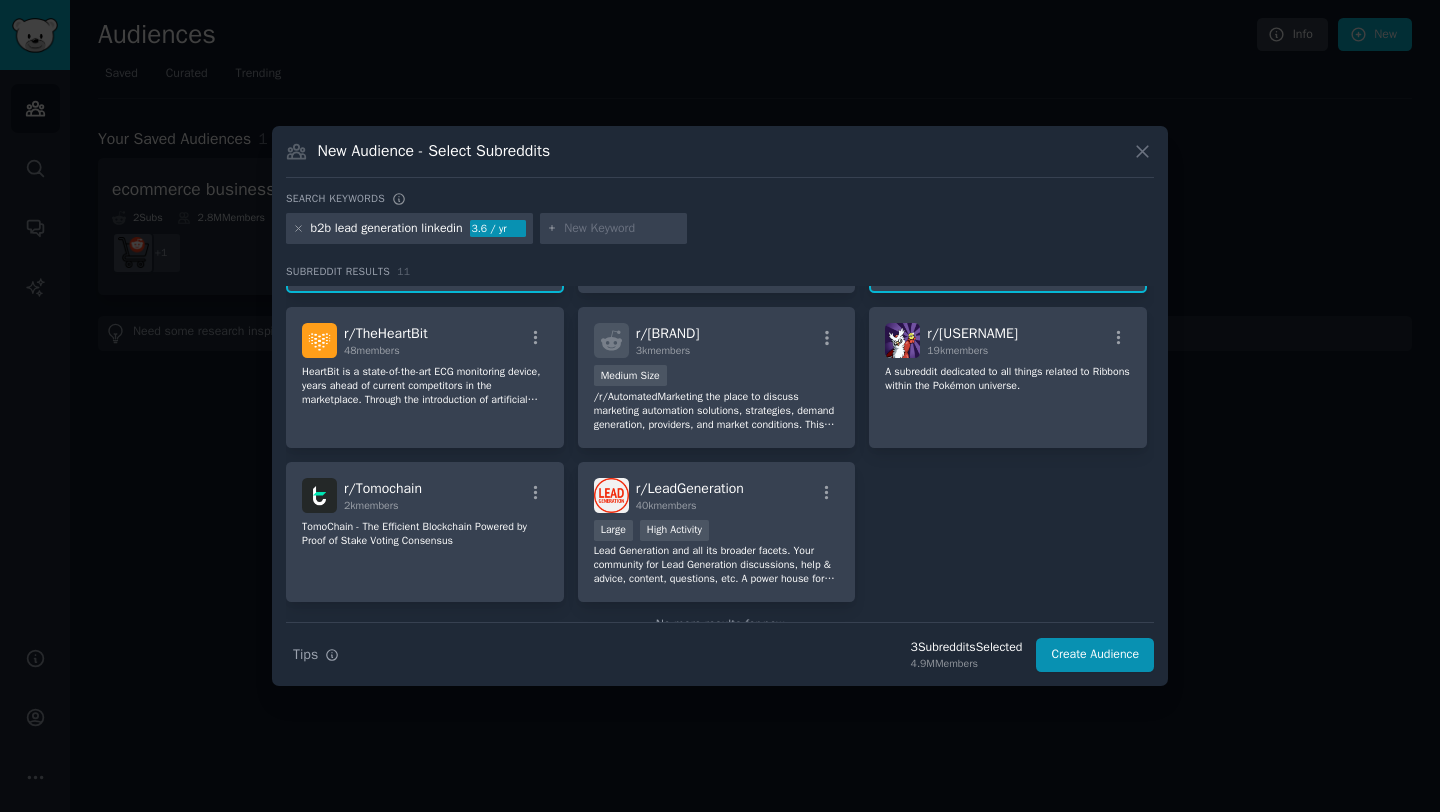 scroll, scrollTop: 303, scrollLeft: 0, axis: vertical 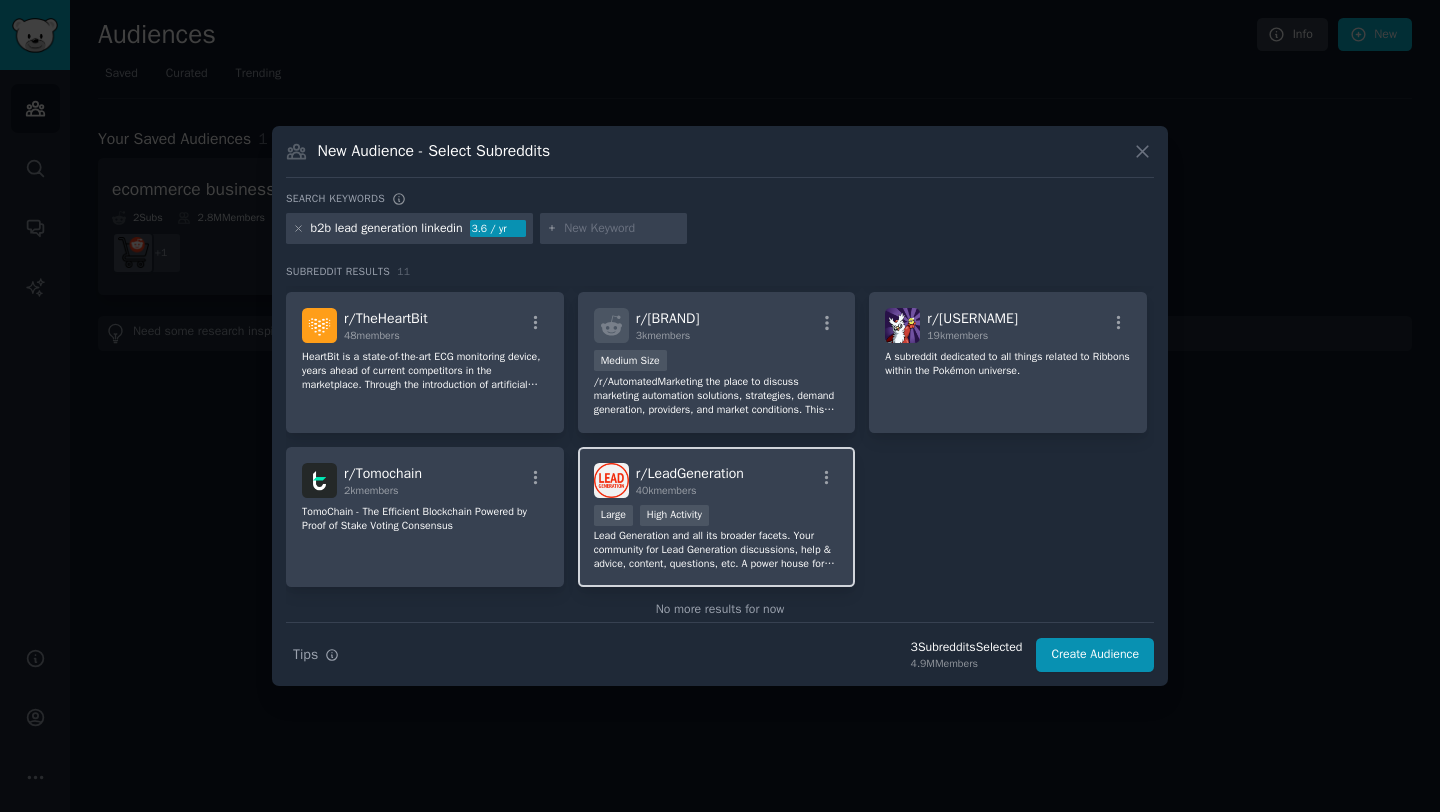 click on "Large High Activity" at bounding box center [717, 517] 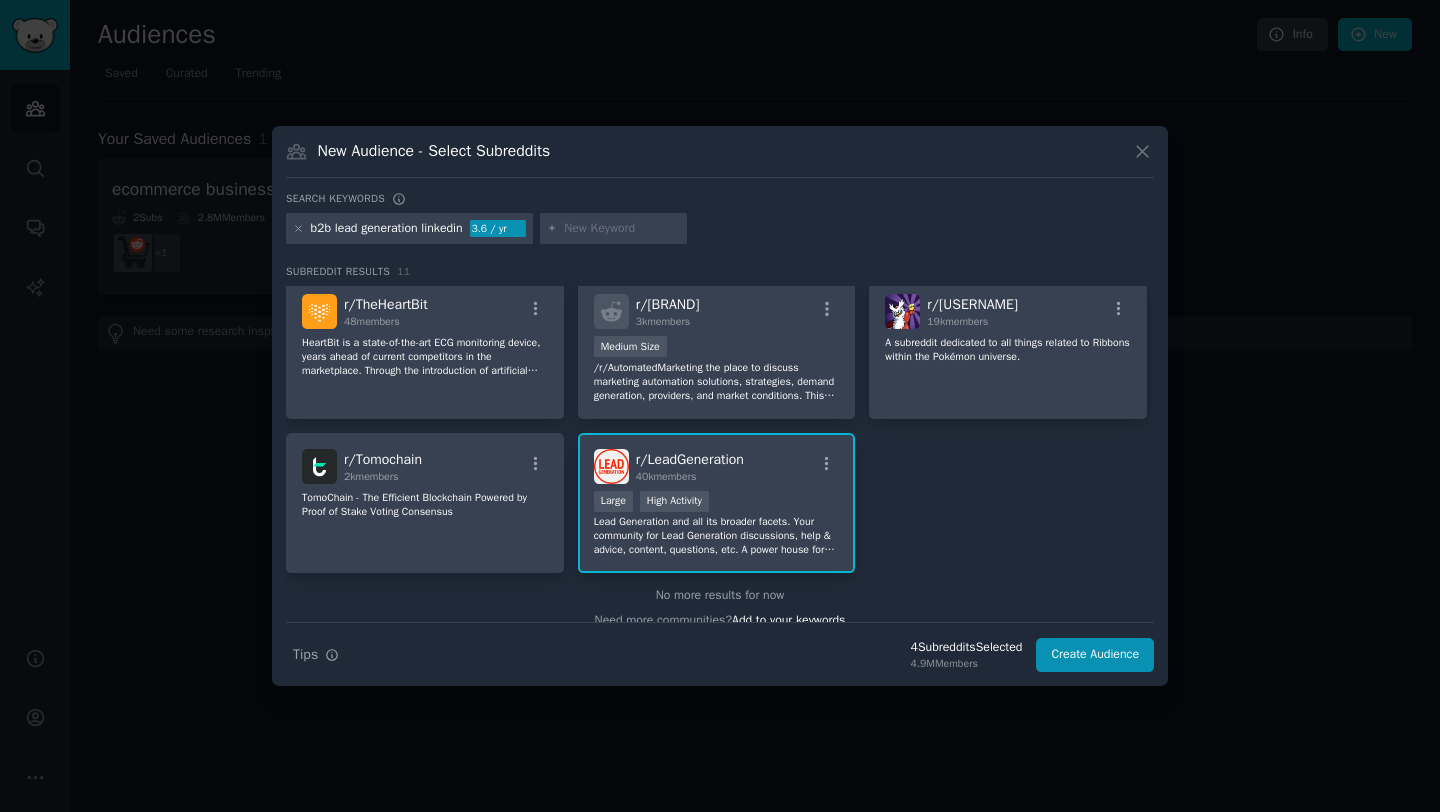 scroll, scrollTop: 338, scrollLeft: 0, axis: vertical 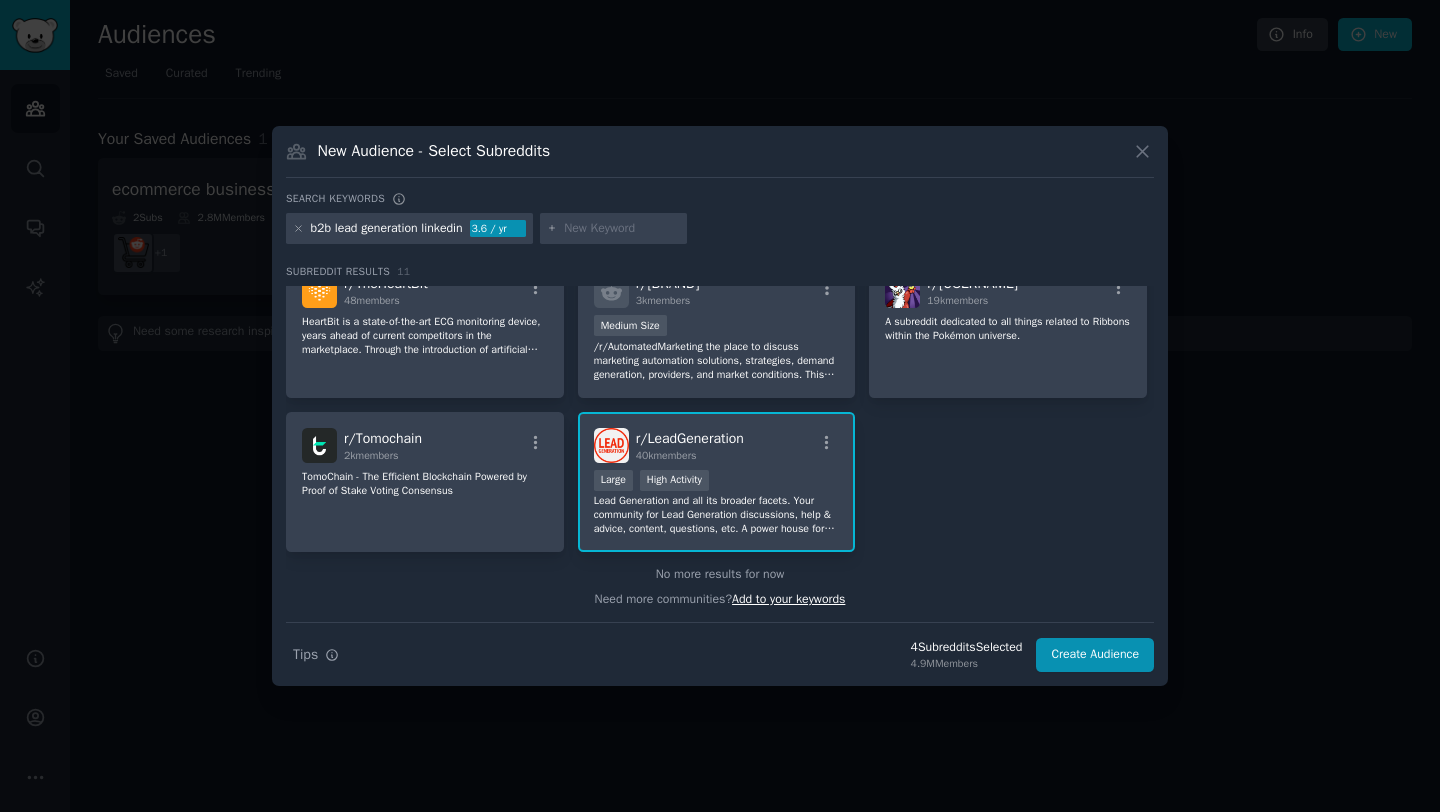 click on "Add to your keywords" at bounding box center (788, 599) 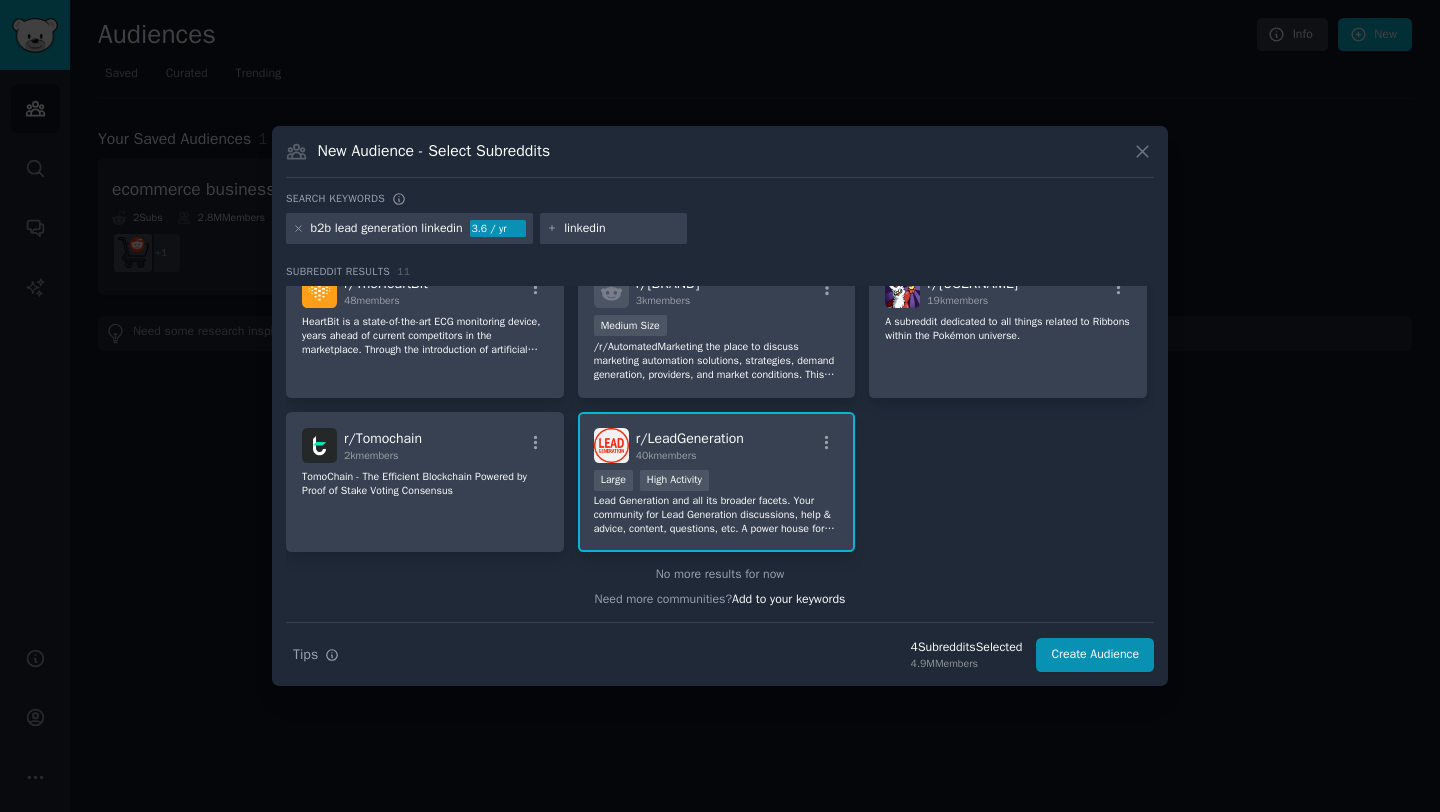 type on "linkedin" 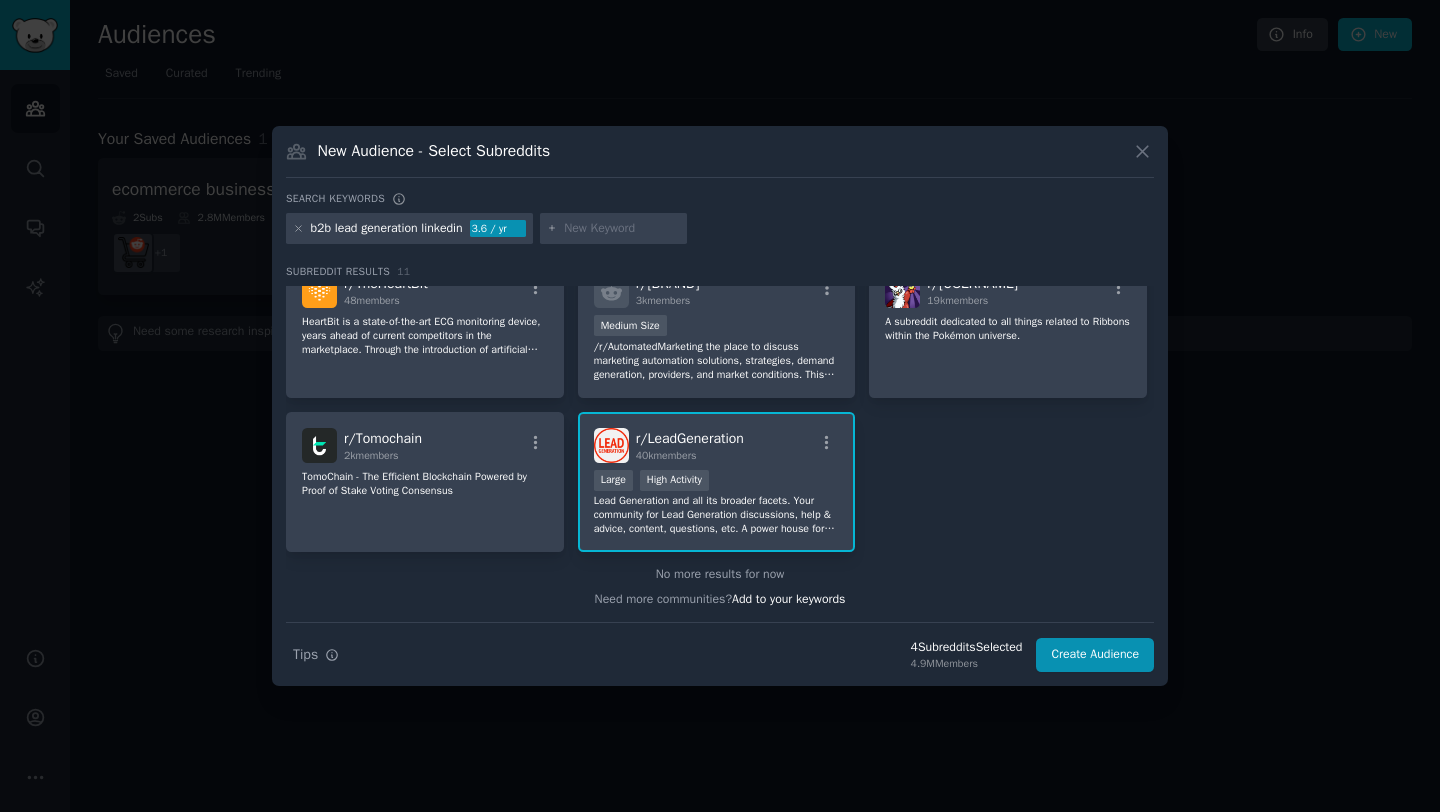 scroll, scrollTop: 0, scrollLeft: 0, axis: both 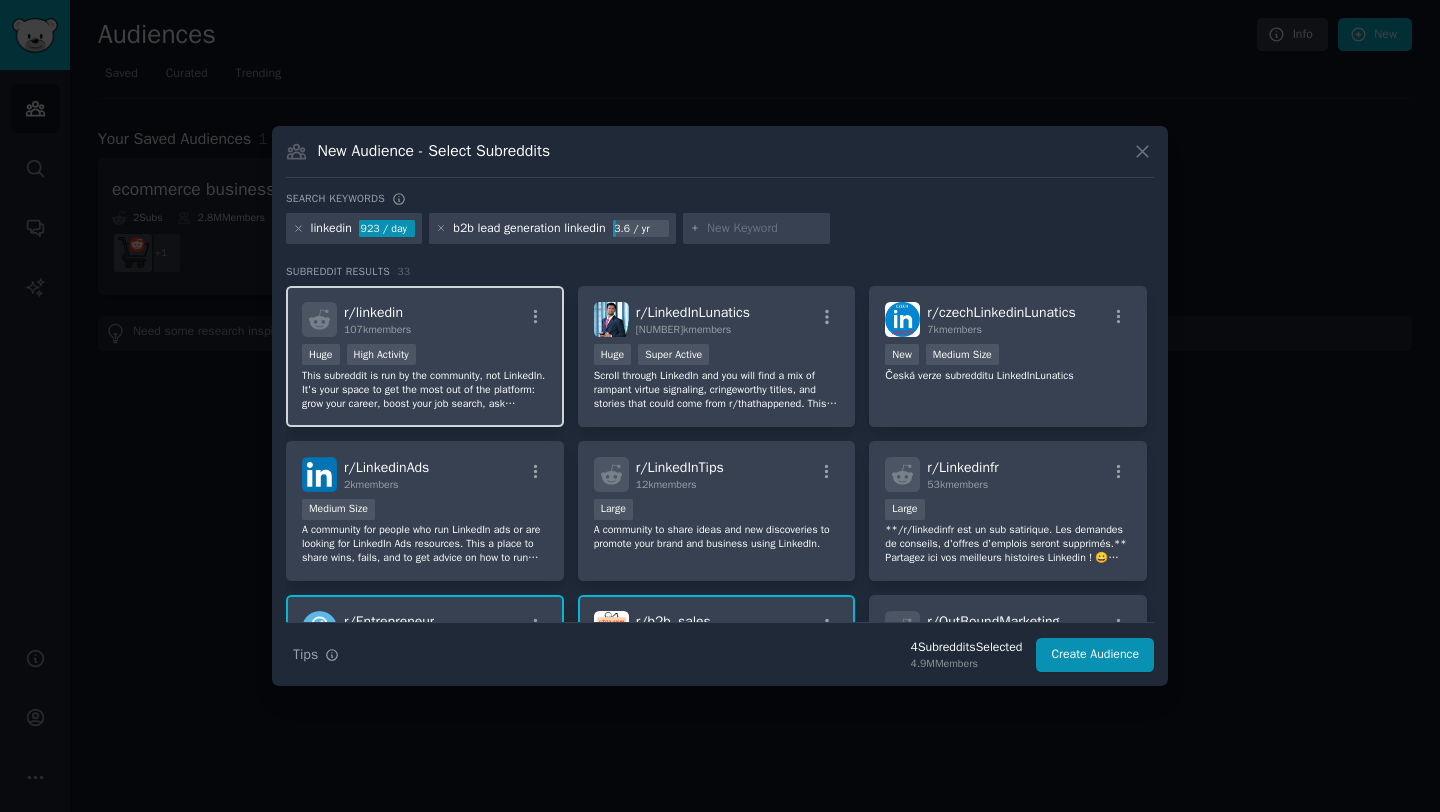 click on "r/ linkedin 107k  members" at bounding box center (425, 319) 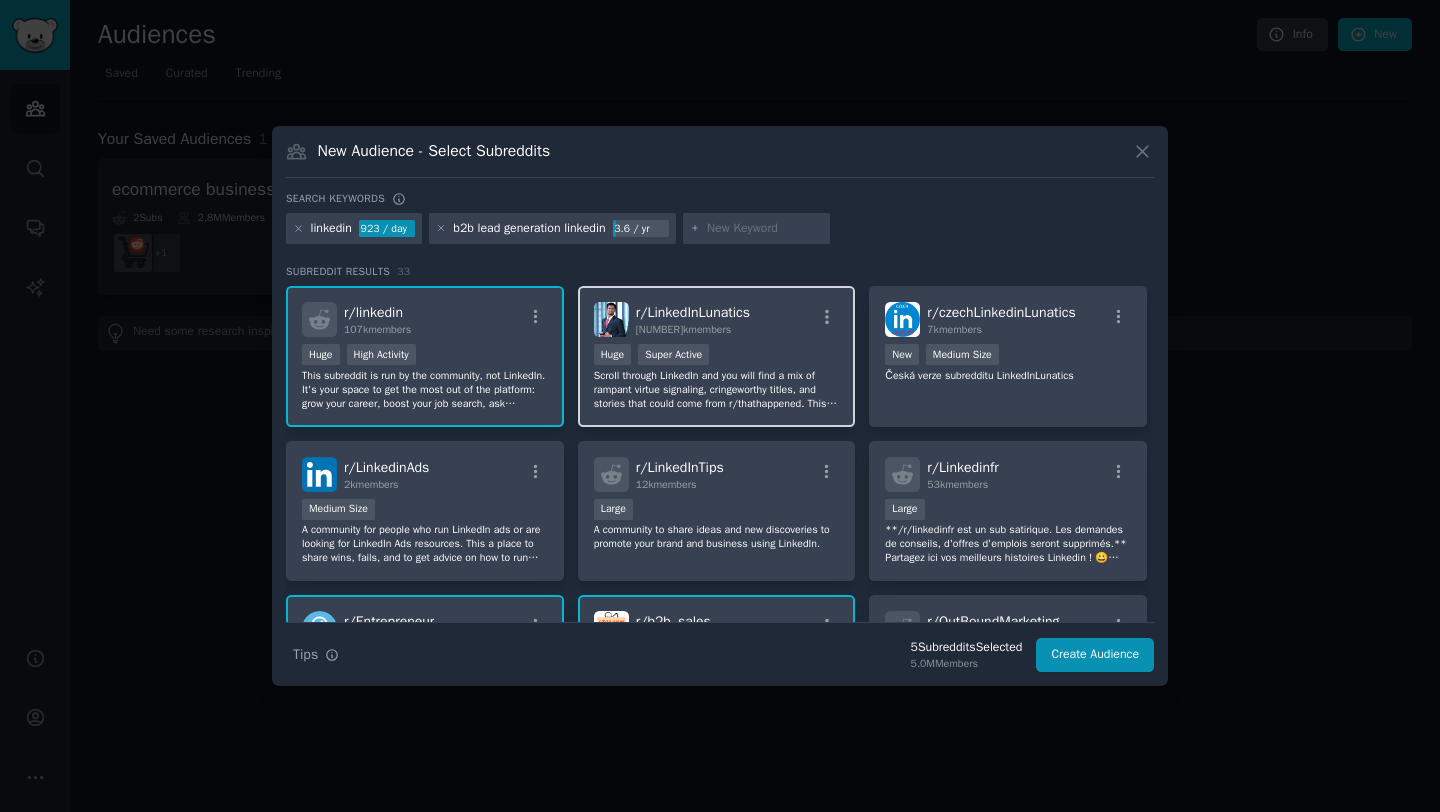 click on ">= 95th percentile for submissions / day Huge Super Active" at bounding box center [717, 356] 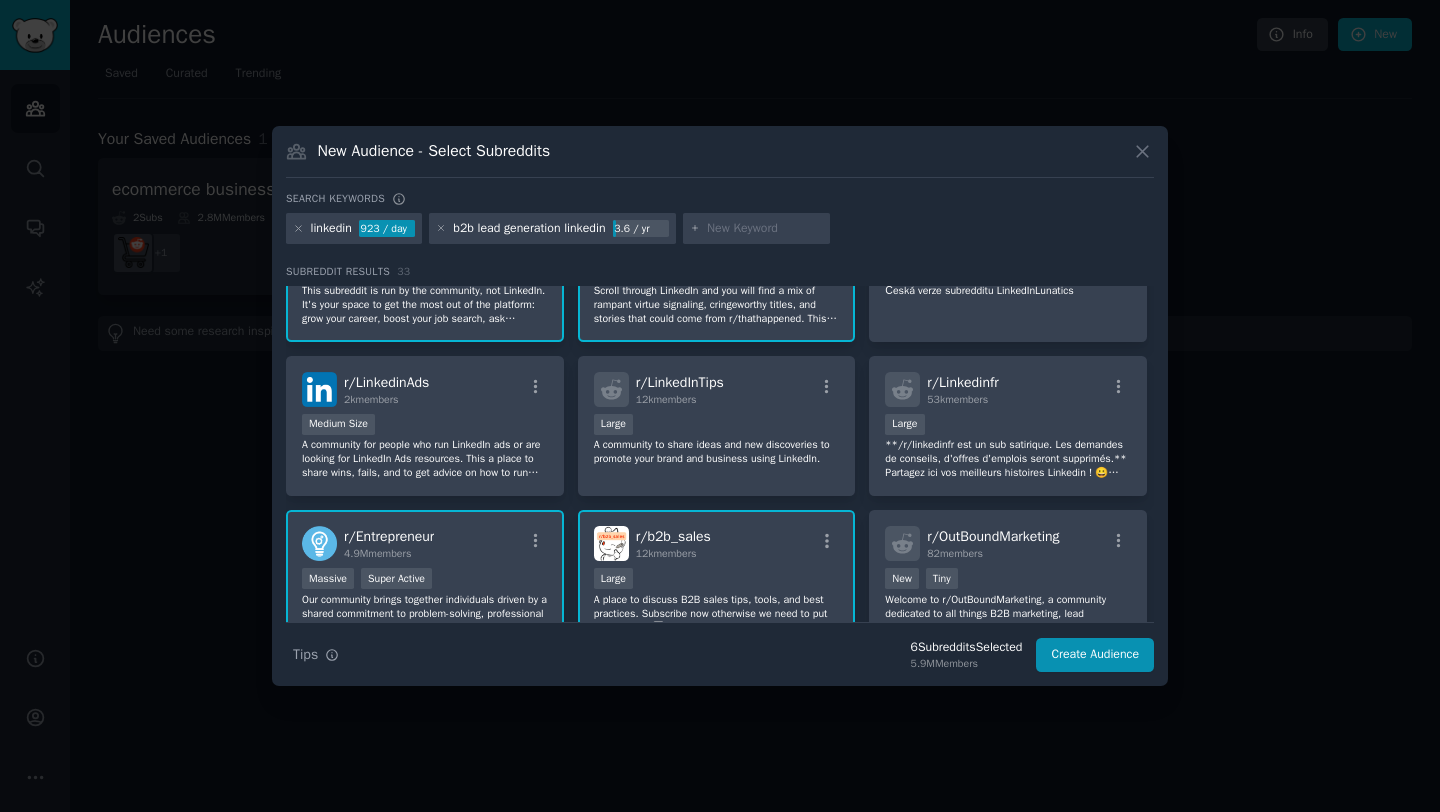 scroll, scrollTop: 84, scrollLeft: 0, axis: vertical 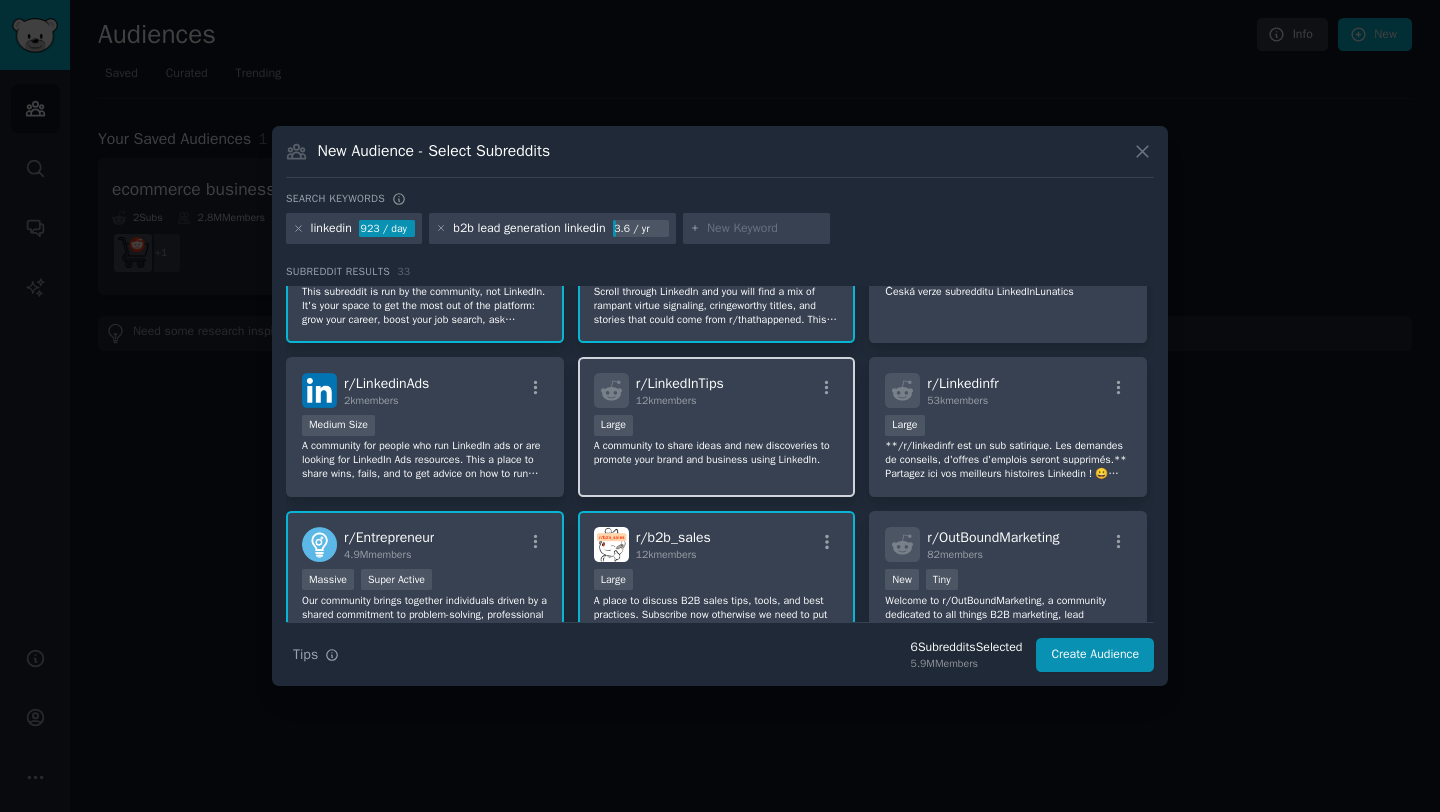click on "r/ LinkedInTips 12k members" at bounding box center [717, 390] 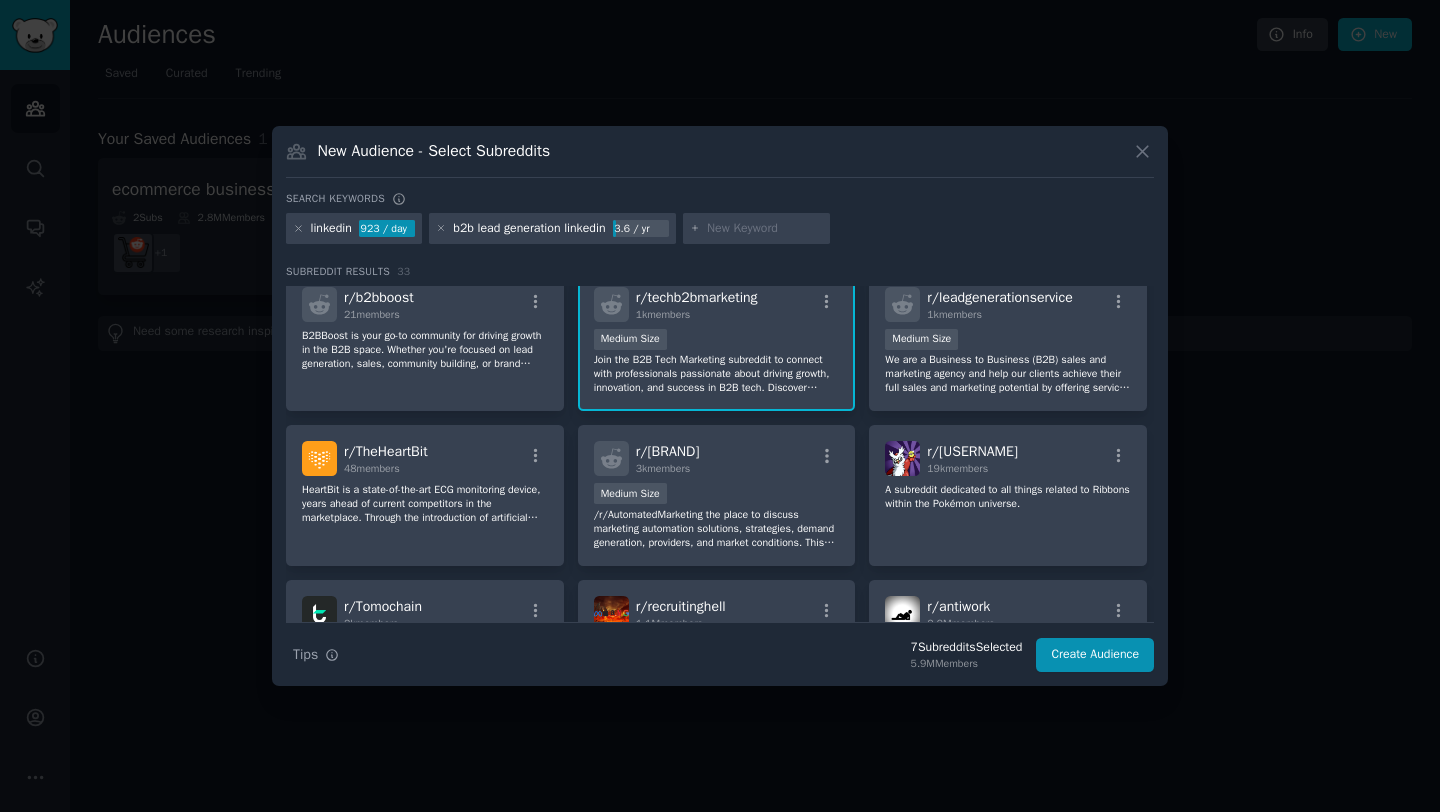 scroll, scrollTop: 448, scrollLeft: 0, axis: vertical 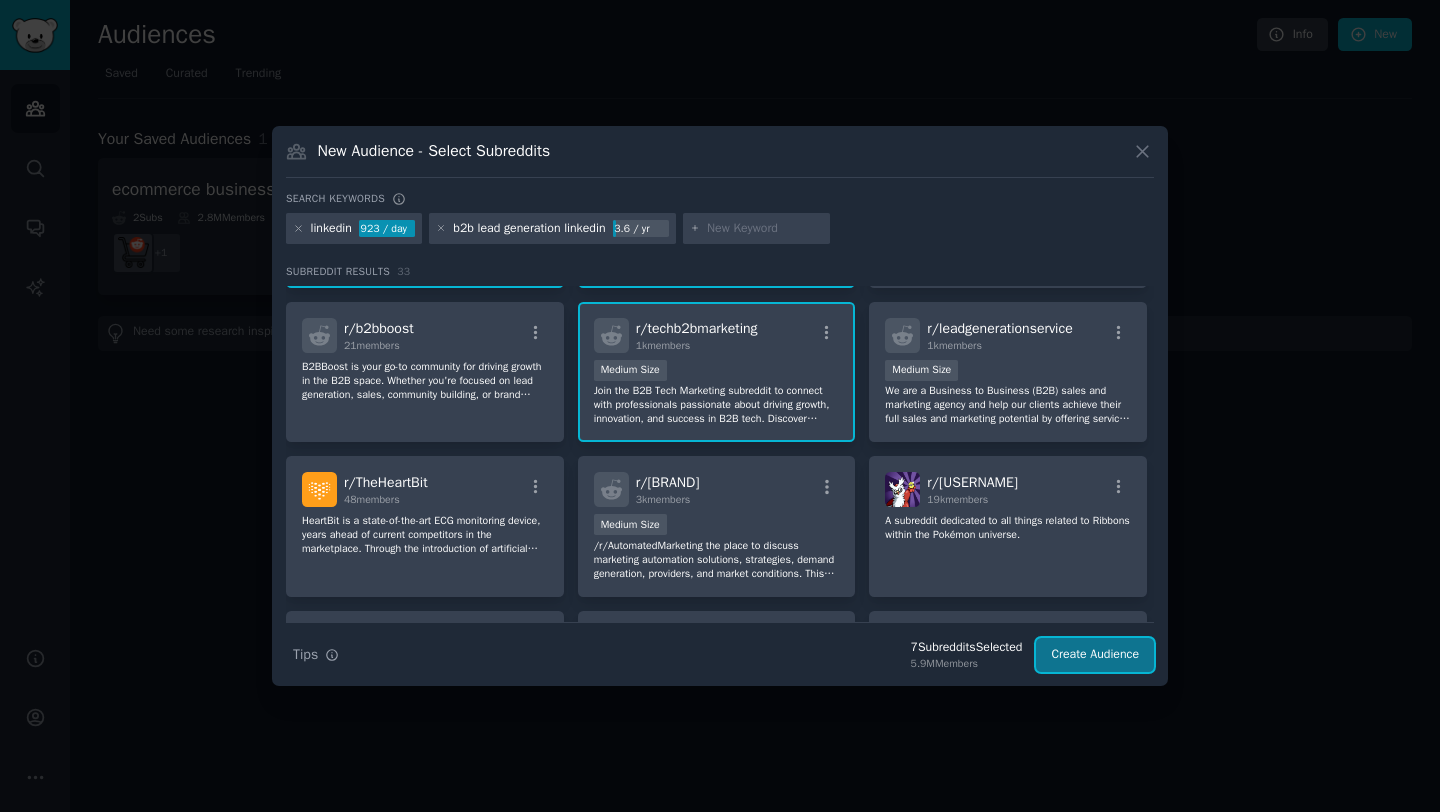 click on "Create Audience" at bounding box center (1095, 655) 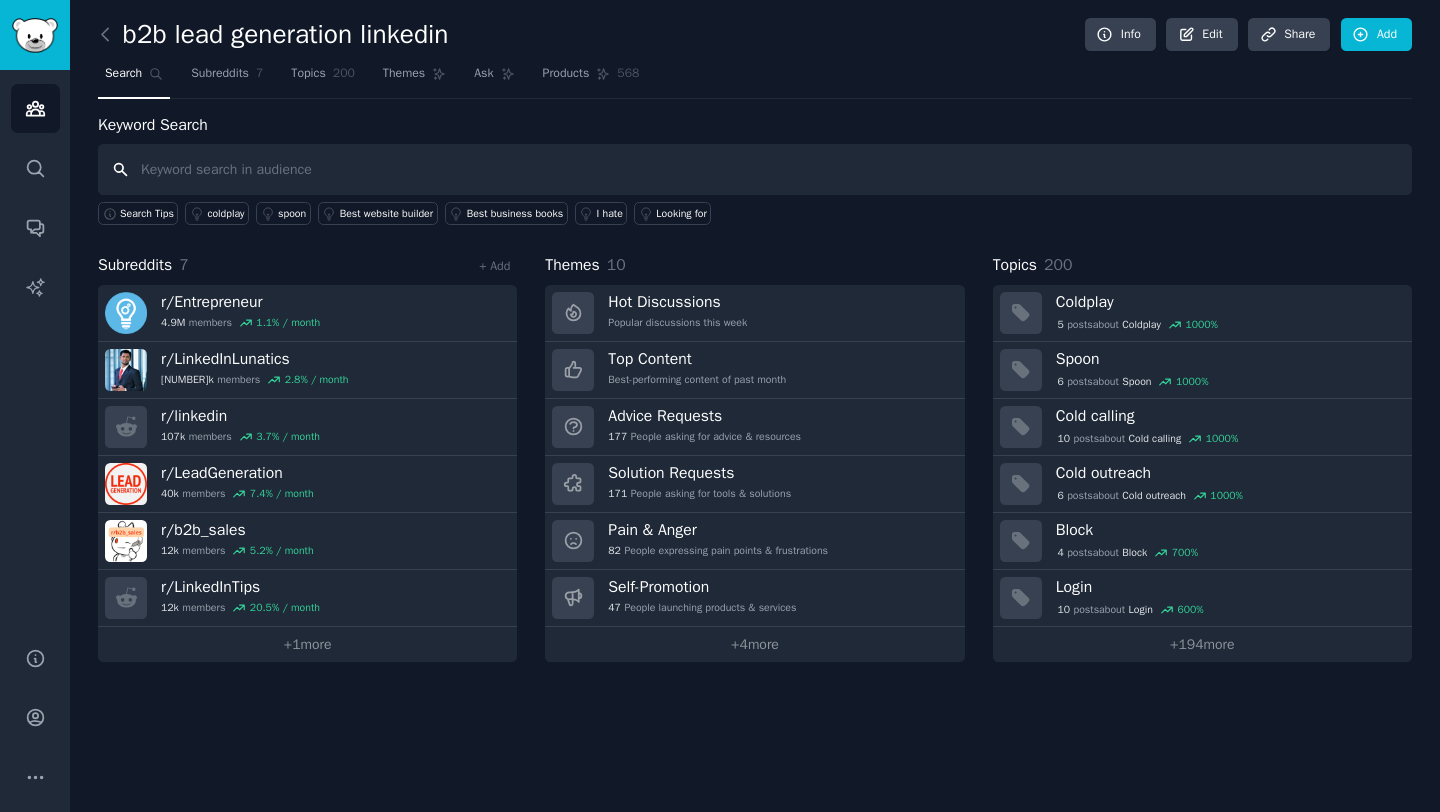 click at bounding box center (755, 169) 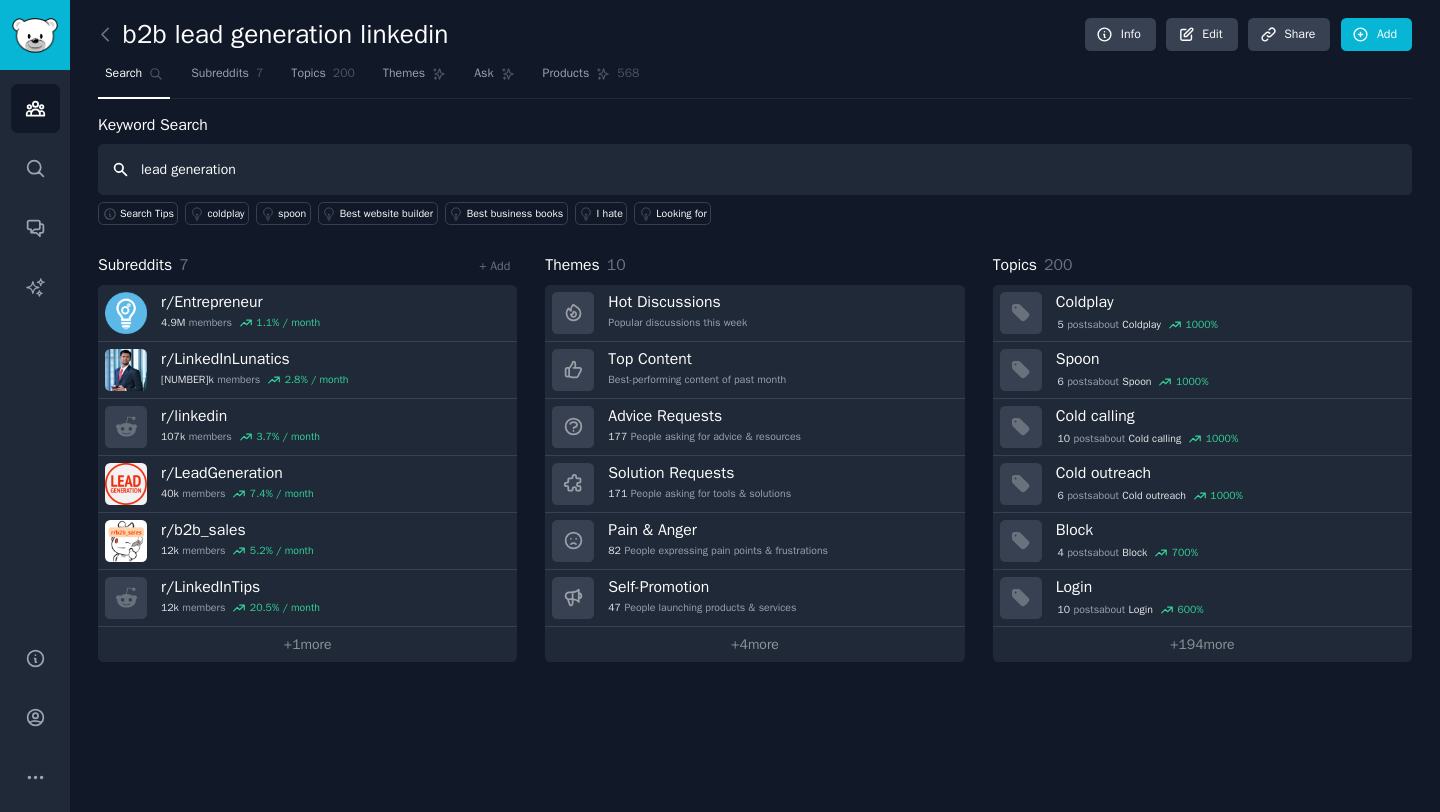type on "lead generation" 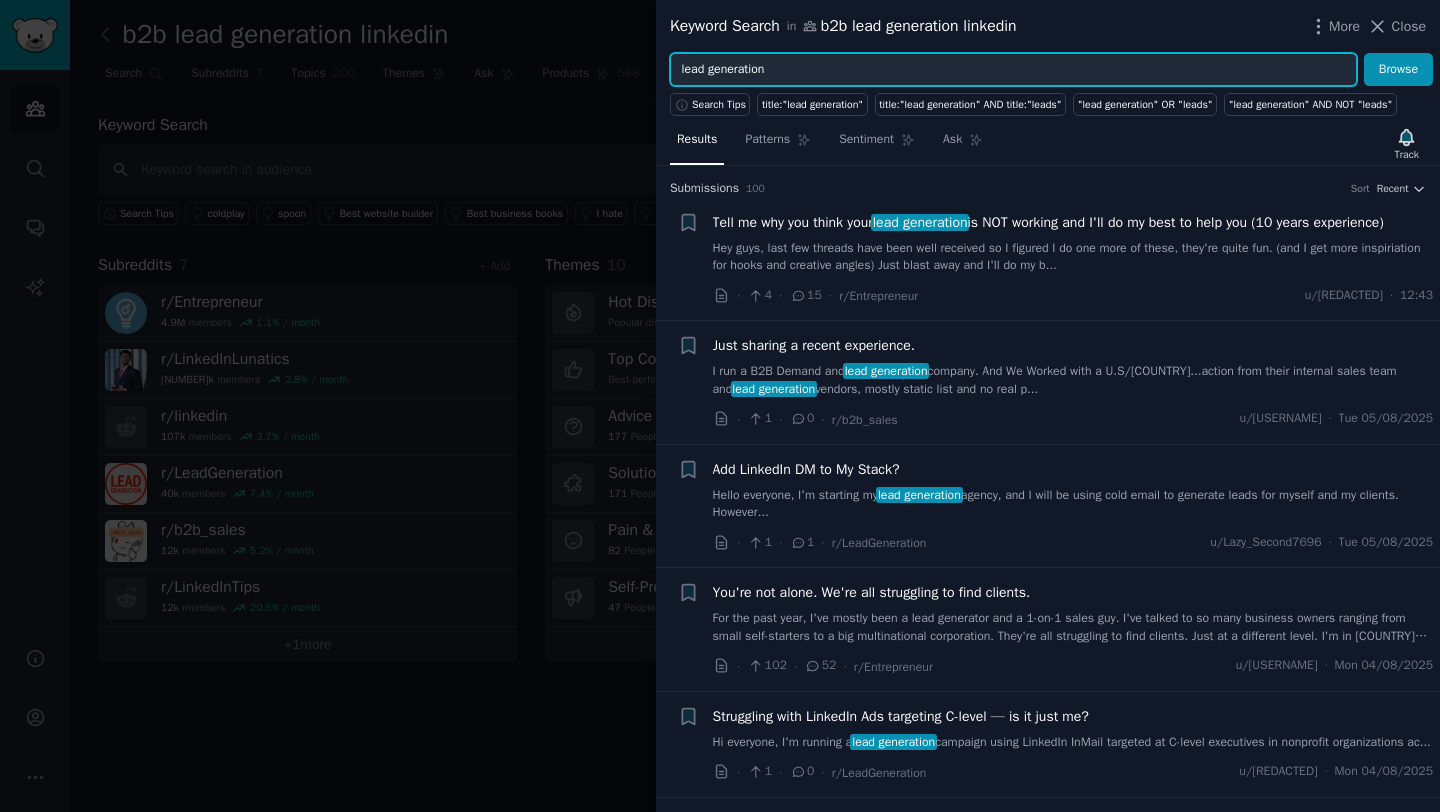click on "lead generation" at bounding box center (1013, 70) 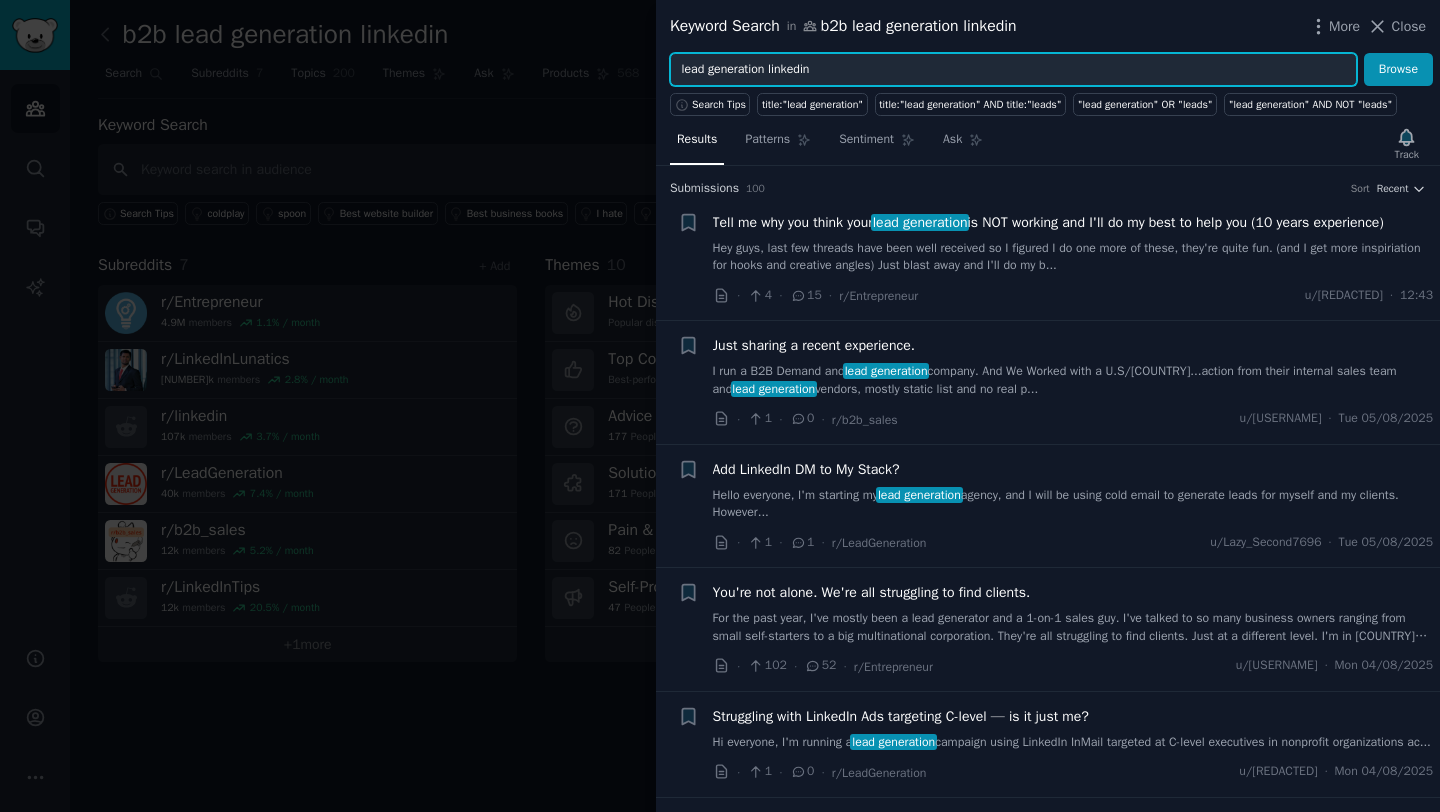 click on "Browse" at bounding box center (1398, 70) 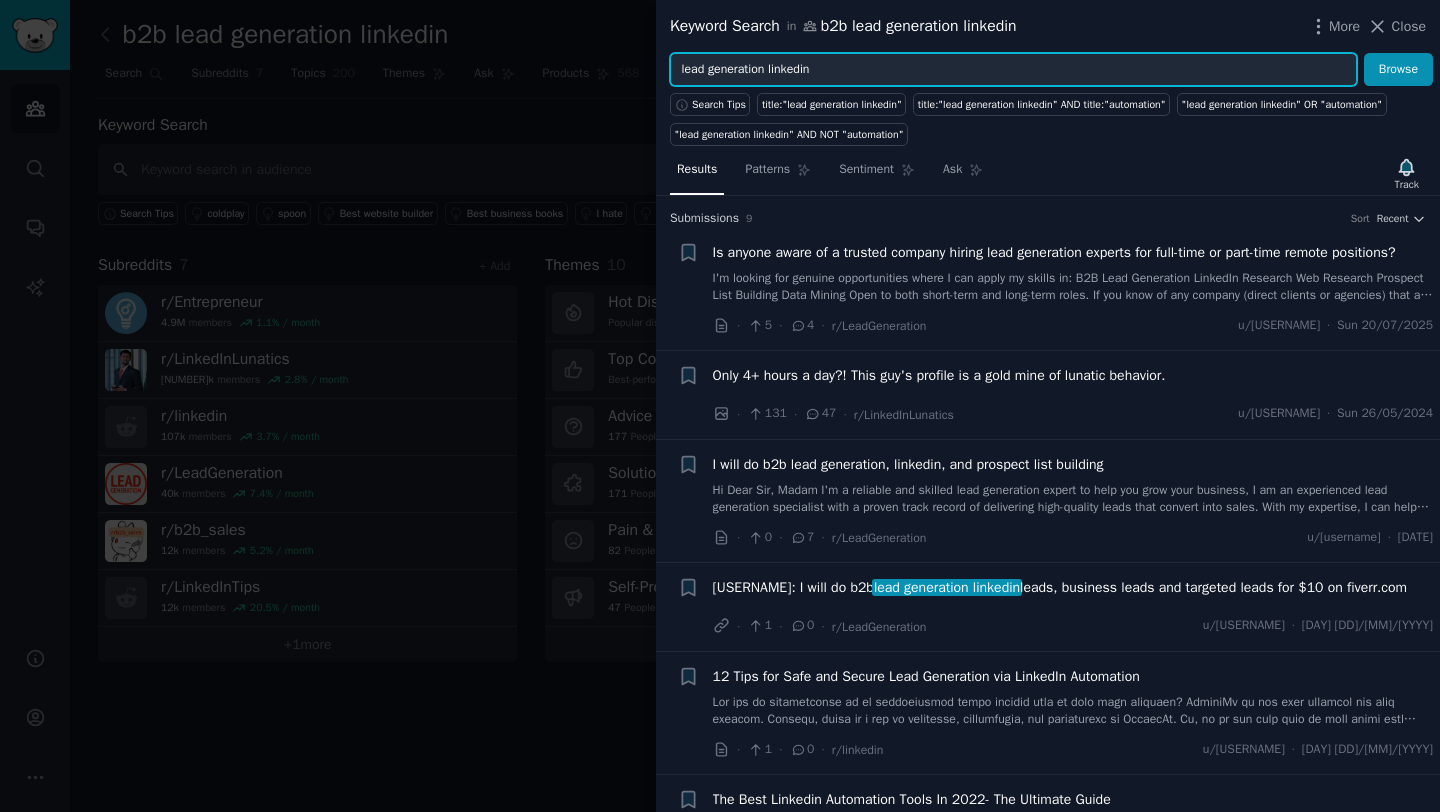 click on "lead generation linkedin" at bounding box center [1013, 70] 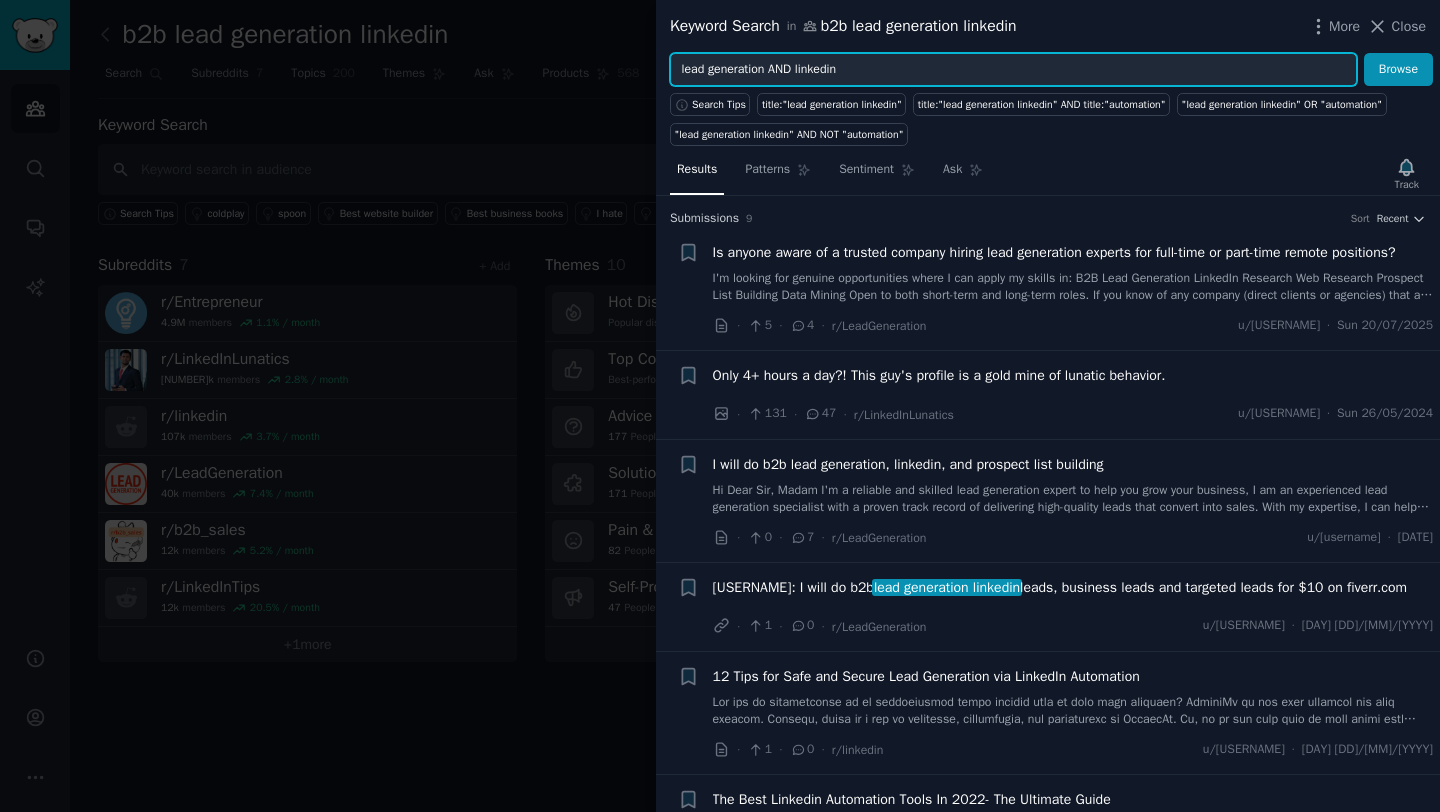 type on "lead generation AND linkedin" 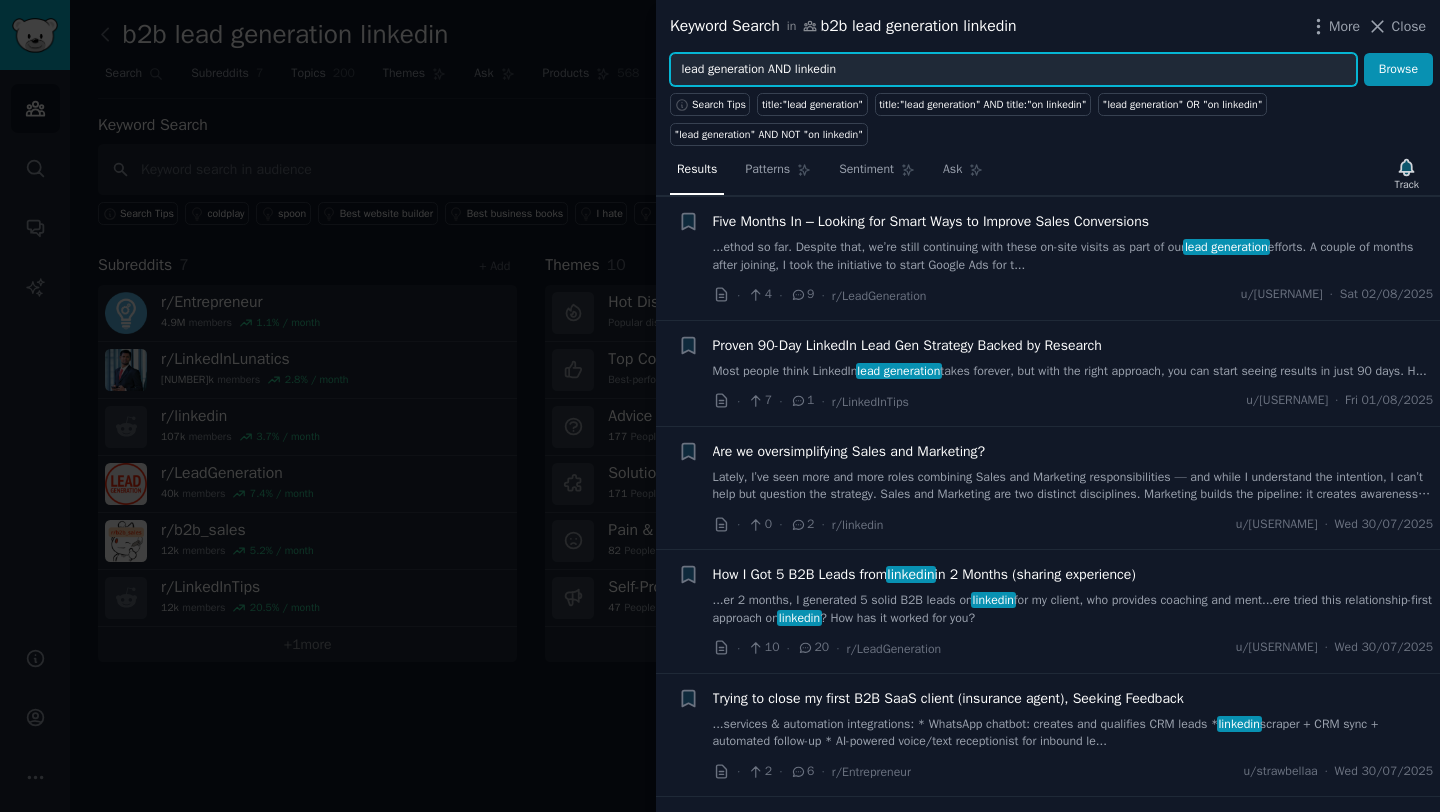 scroll, scrollTop: 615, scrollLeft: 0, axis: vertical 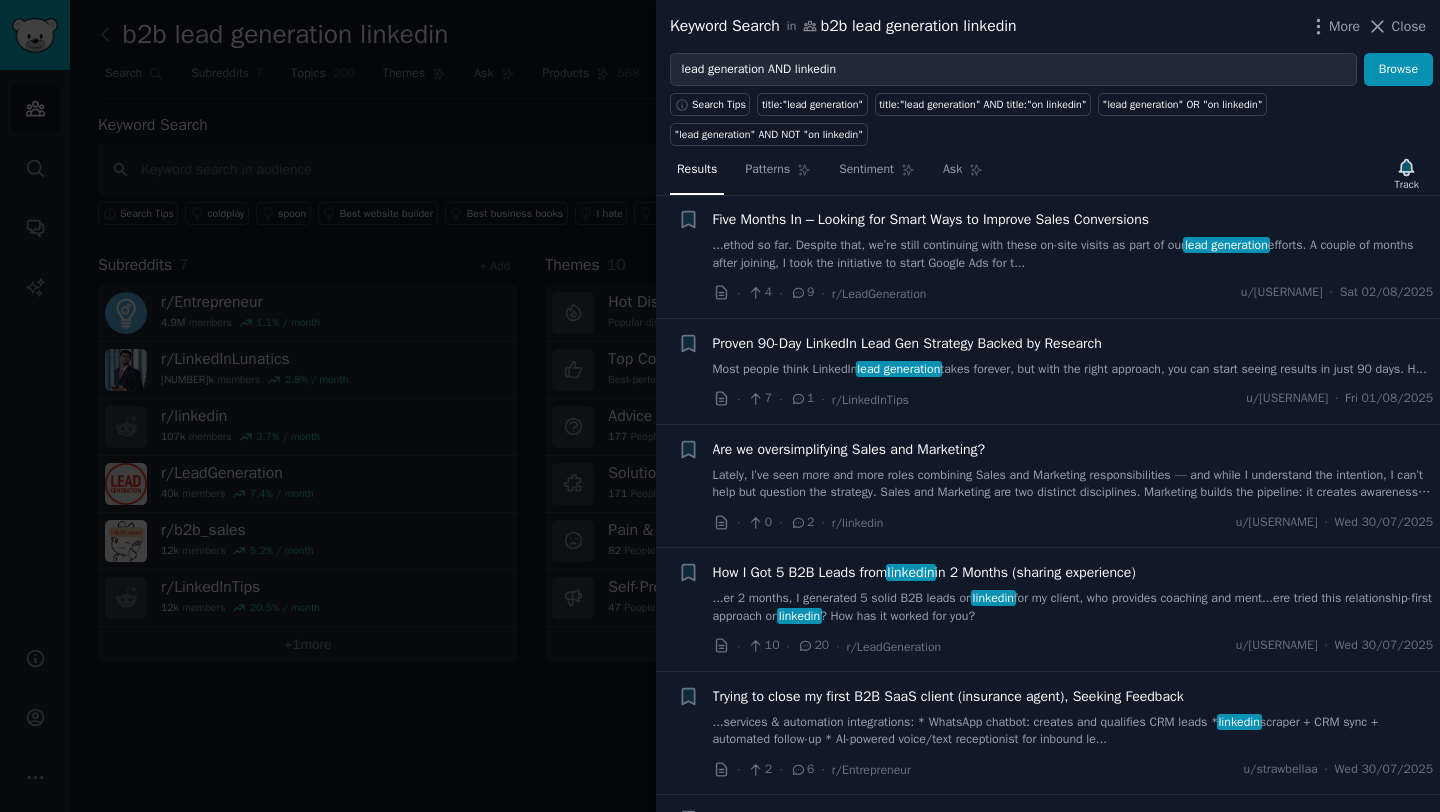 click on "Most people think LinkedIn  lead generation  takes forever, but with the right approach, you can start seeing results in just 90 days. H..." at bounding box center (1073, 370) 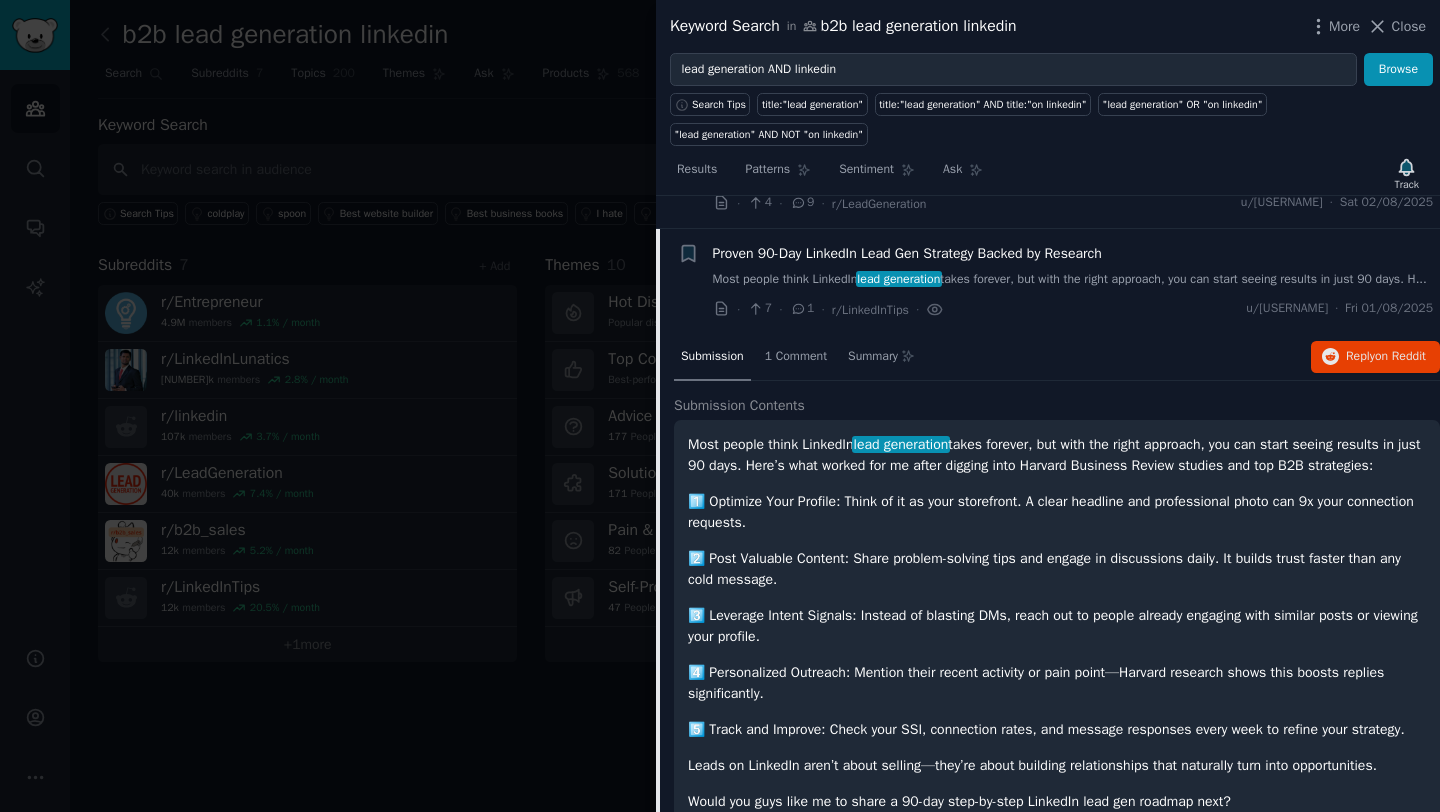 scroll, scrollTop: 684, scrollLeft: 0, axis: vertical 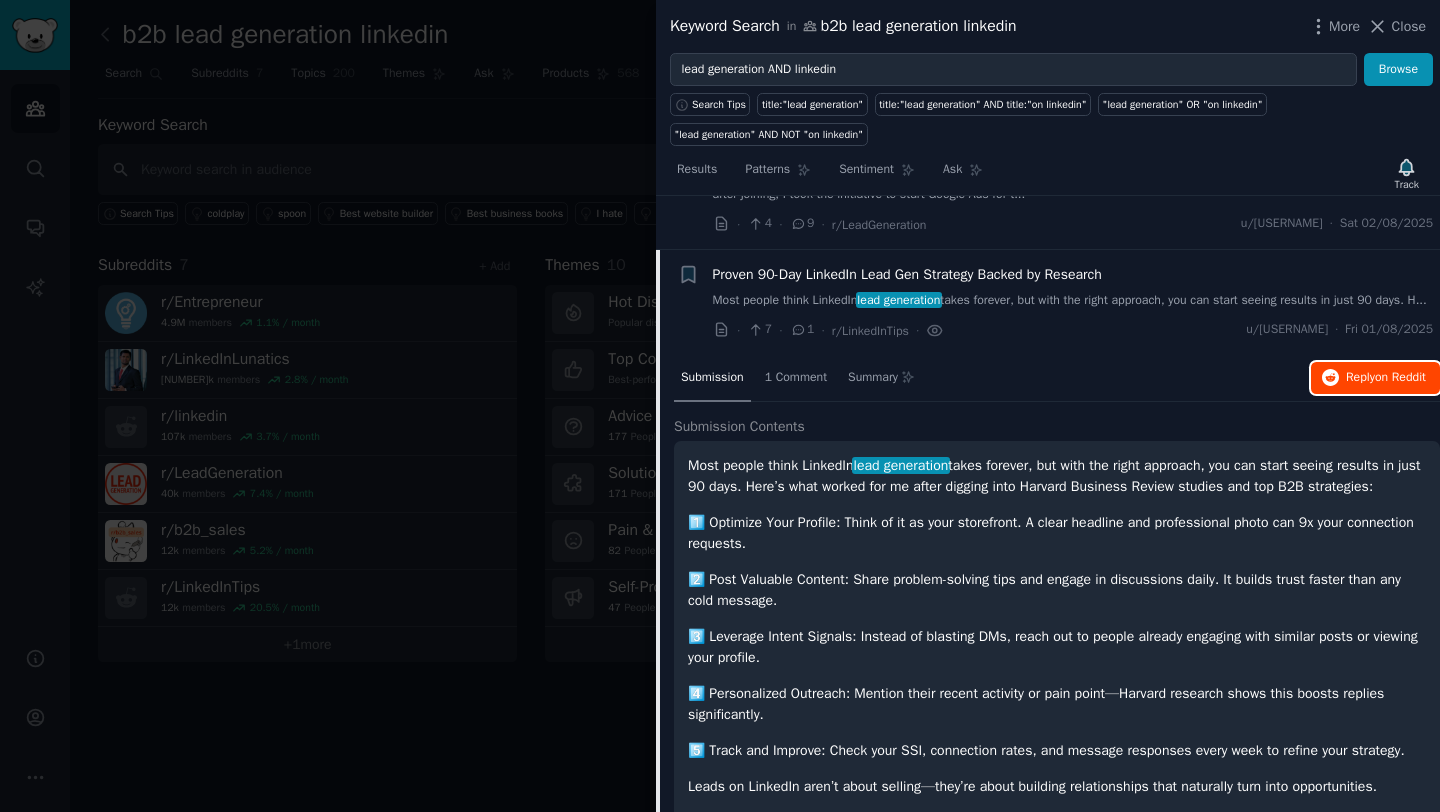 click on "Reply  on Reddit" at bounding box center [1386, 378] 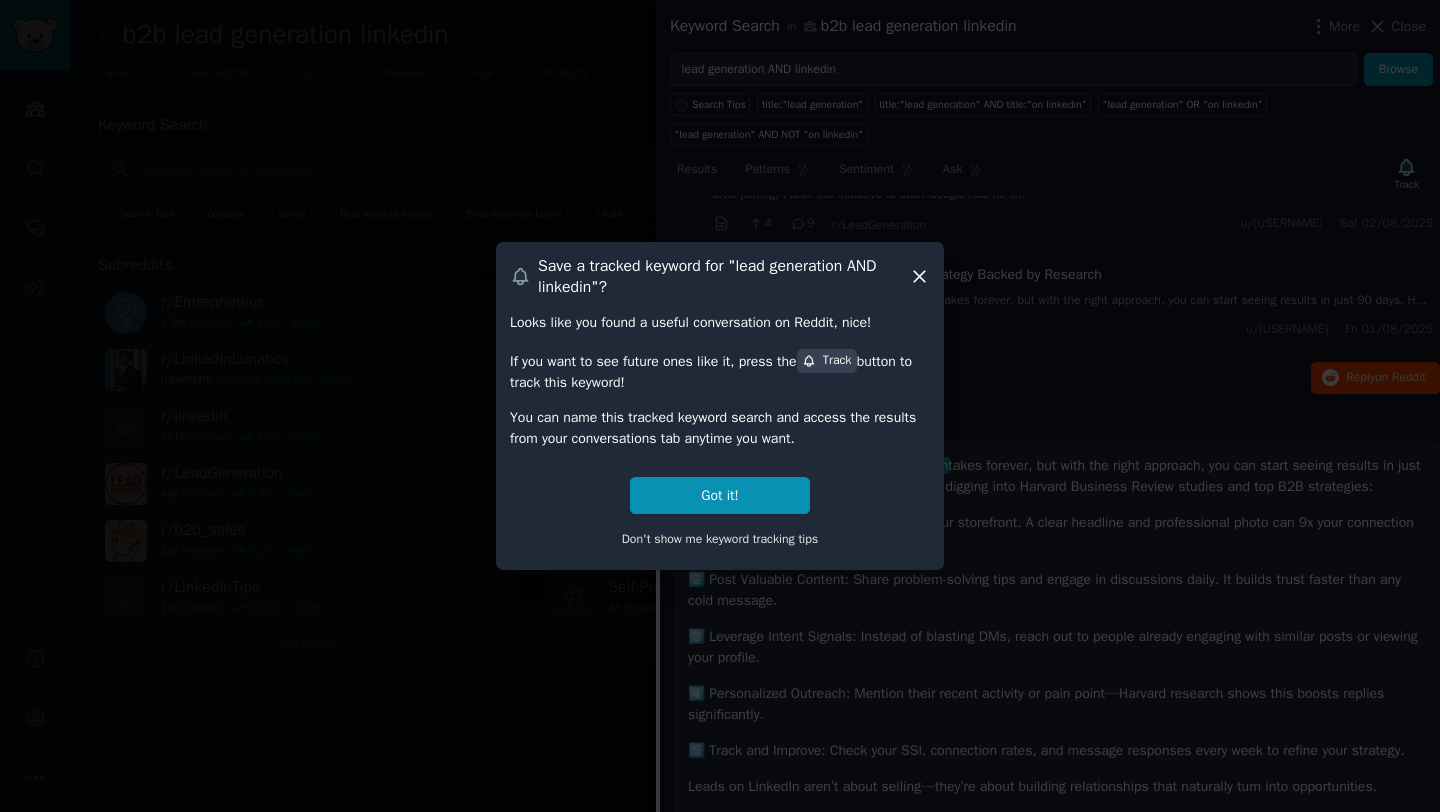click 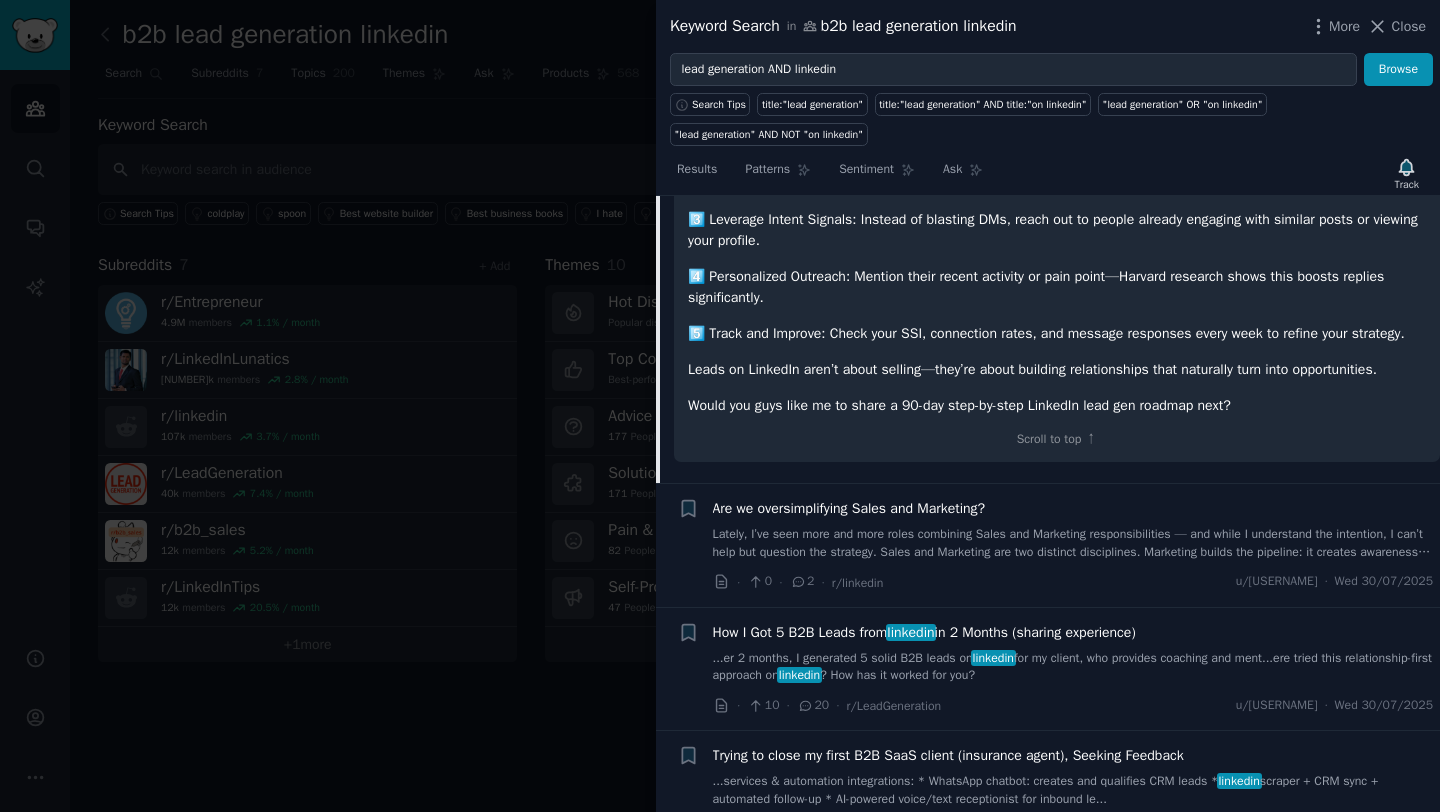 scroll, scrollTop: 1312, scrollLeft: 0, axis: vertical 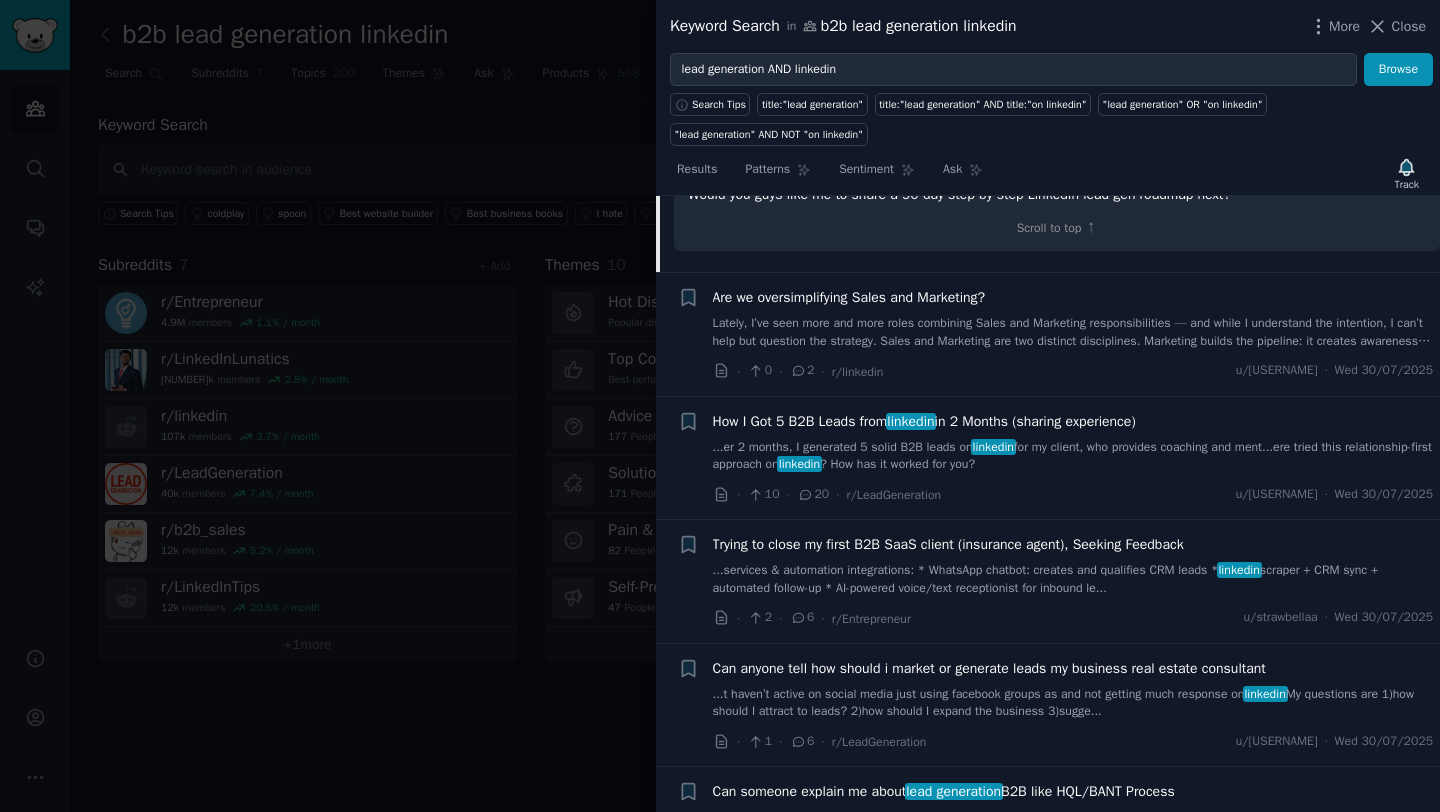 click on "...er 2 months, I generated 5 solid B2B leads on  linkedin  for my client, who provides coaching and ment...ere tried this relationship-first approach on  linkedin ? How has it worked for you?" at bounding box center [1073, 456] 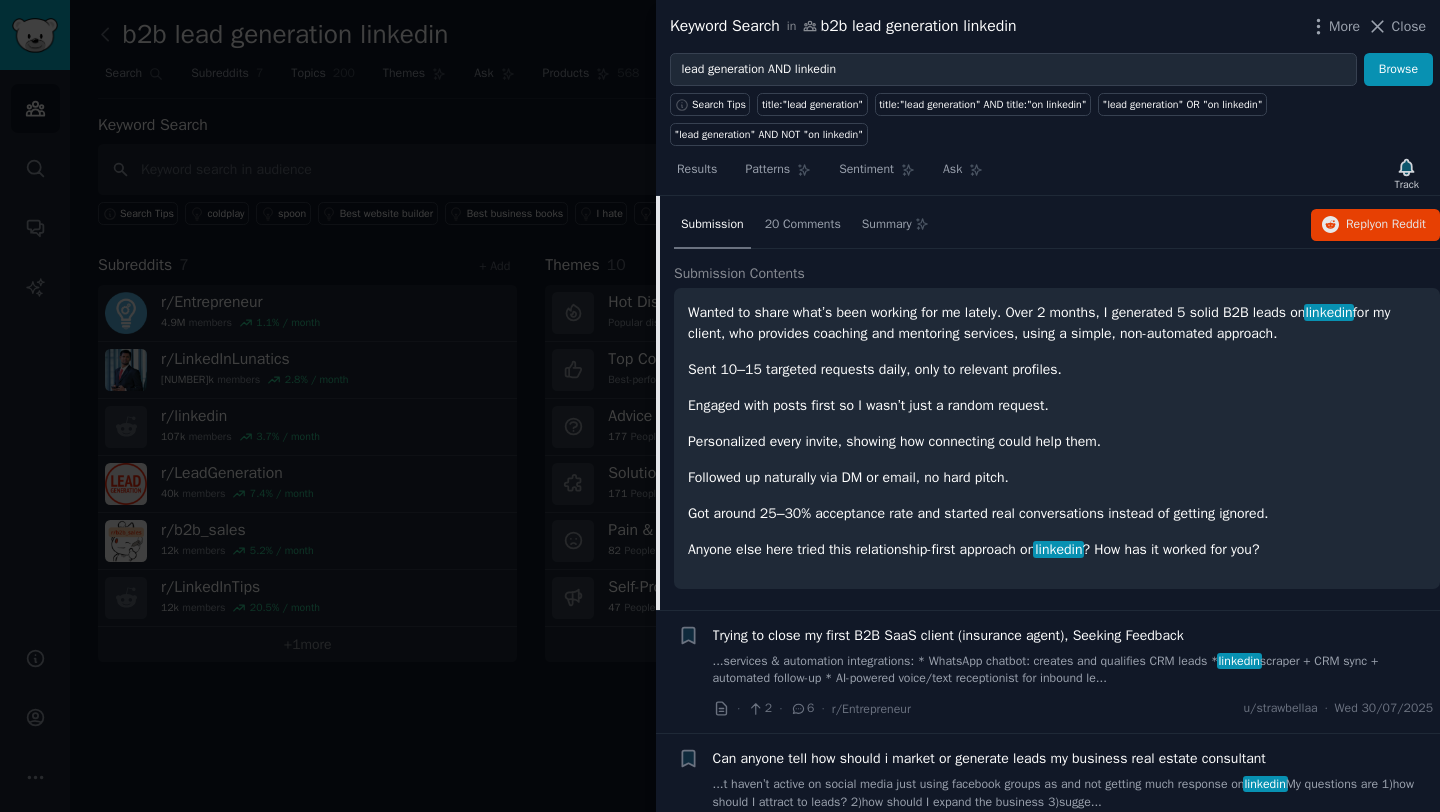 scroll, scrollTop: 1002, scrollLeft: 0, axis: vertical 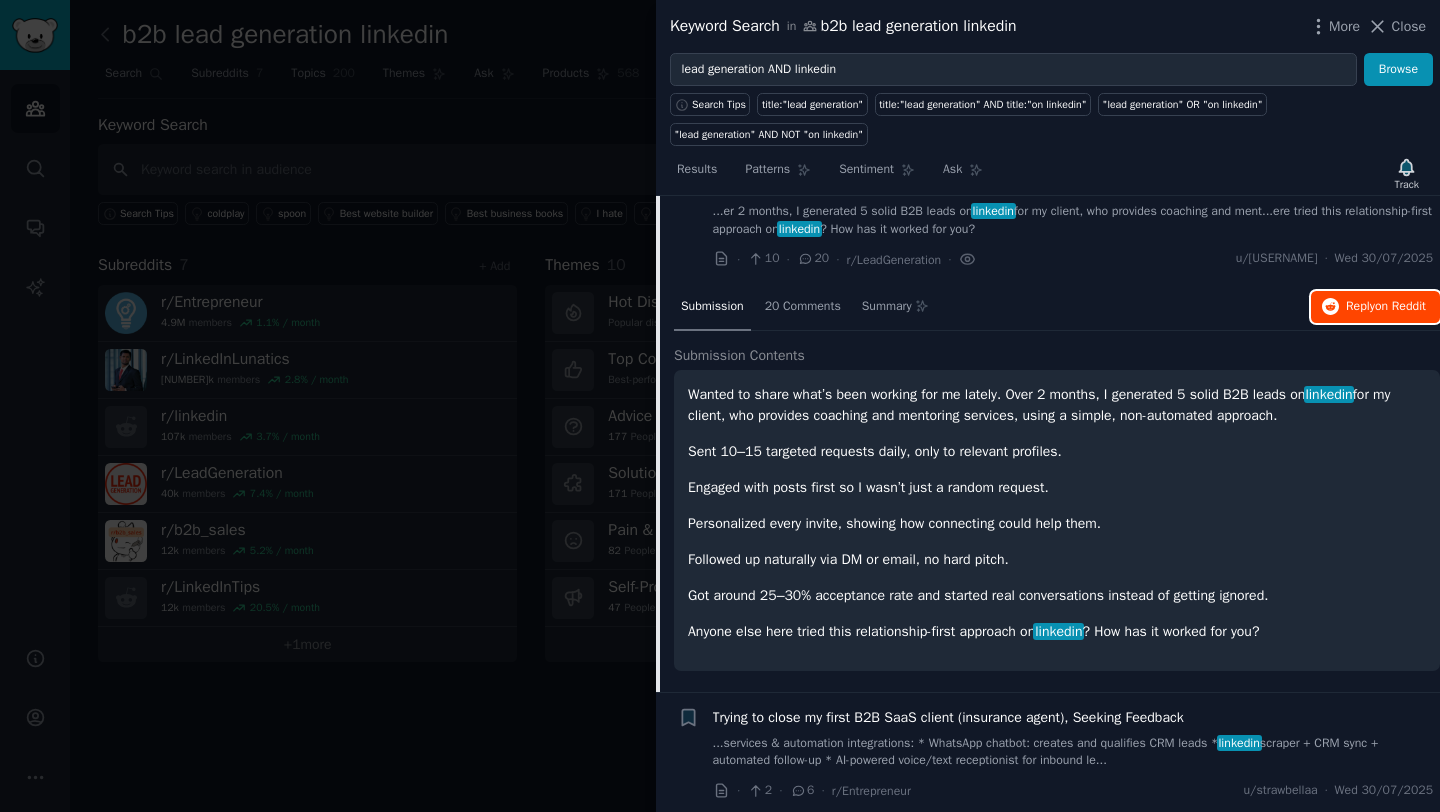 click on "on Reddit" at bounding box center [1400, 306] 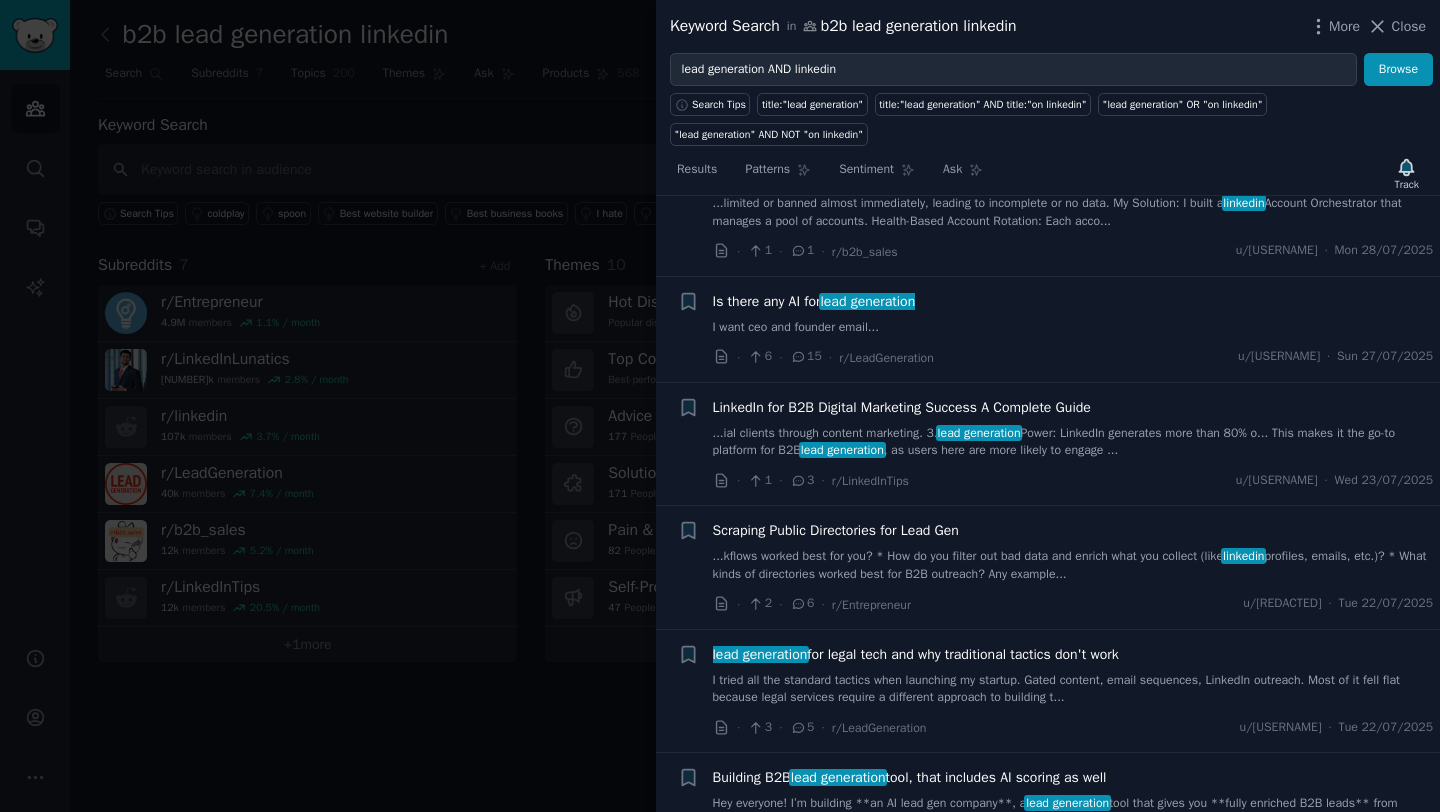 scroll, scrollTop: 2022, scrollLeft: 0, axis: vertical 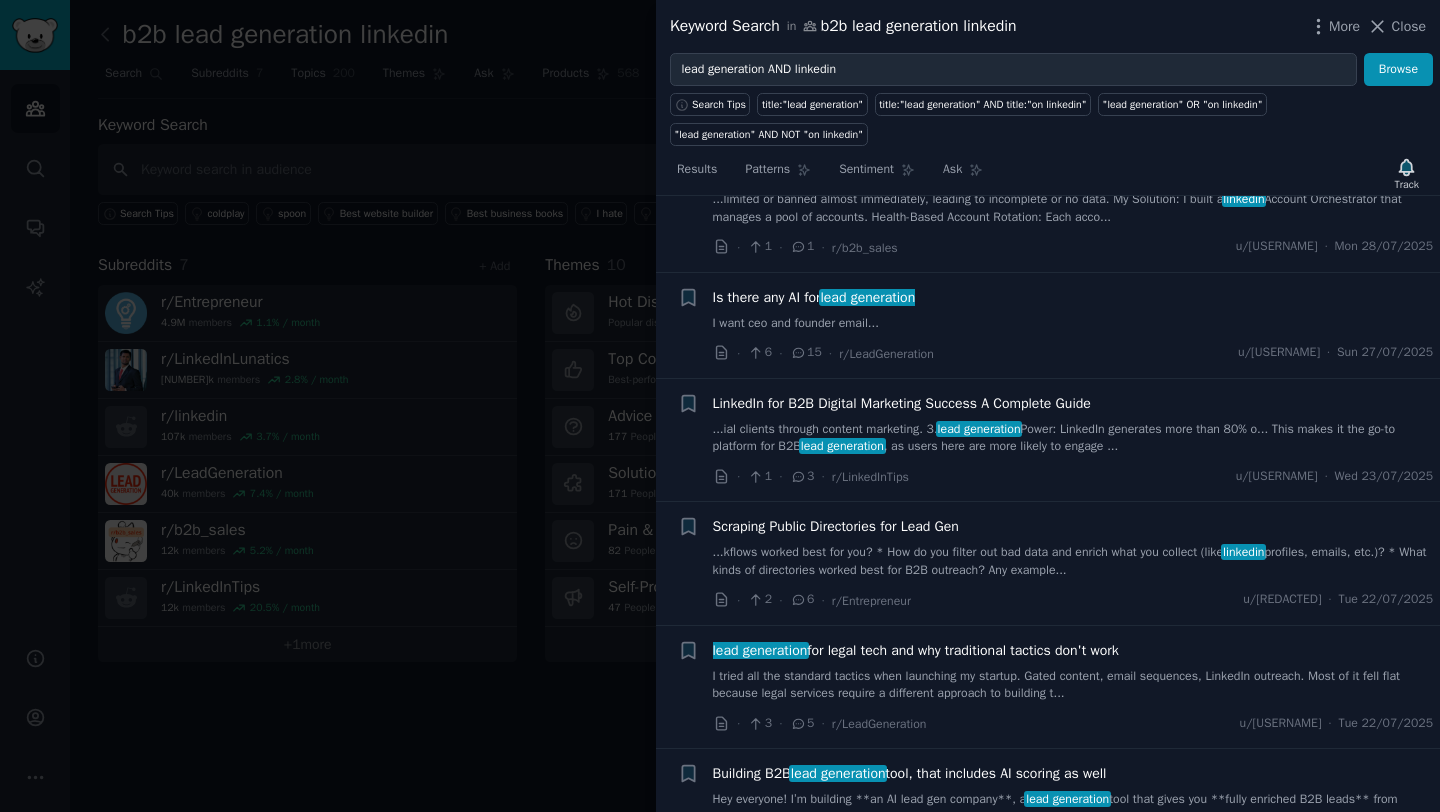 click on "...ial clients through content marketing.
3.  lead generation  Power: LinkedIn generates more than 80% o... This makes it the go-to platform for B2B  lead generation , as users here are more likely to engage ..." at bounding box center (1073, 438) 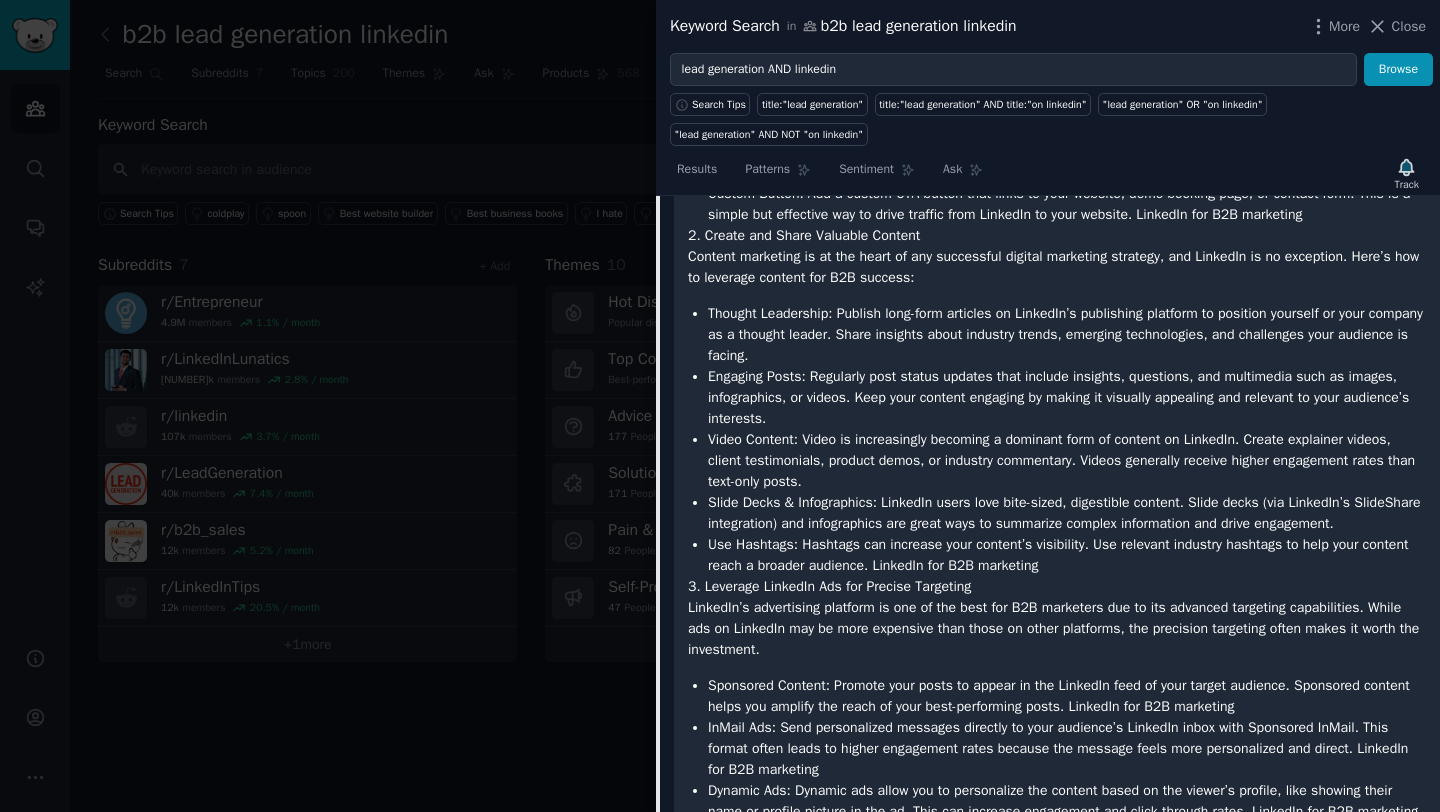 scroll, scrollTop: 2915, scrollLeft: 0, axis: vertical 